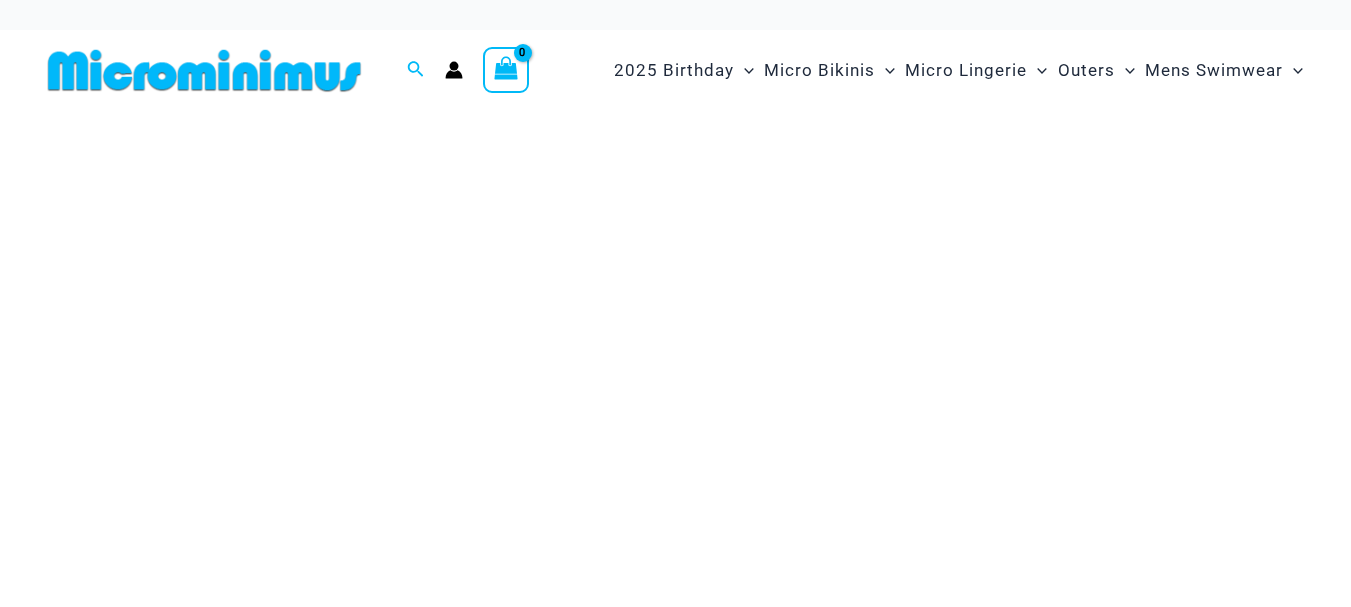 scroll, scrollTop: 0, scrollLeft: 0, axis: both 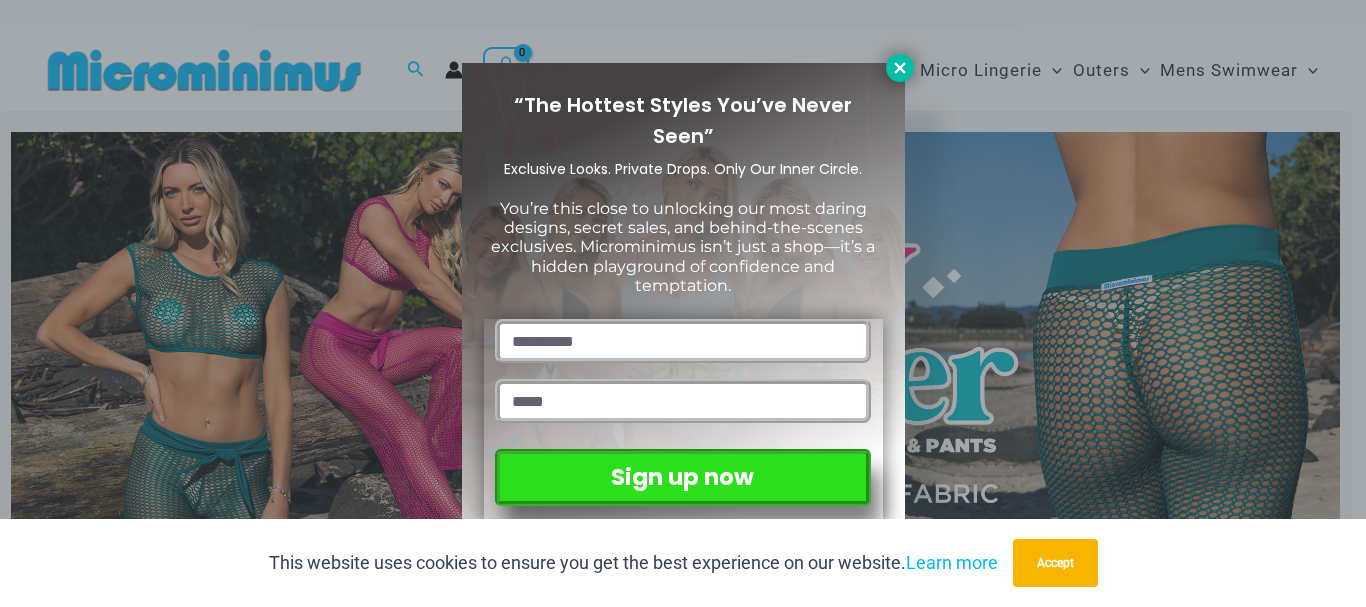 click 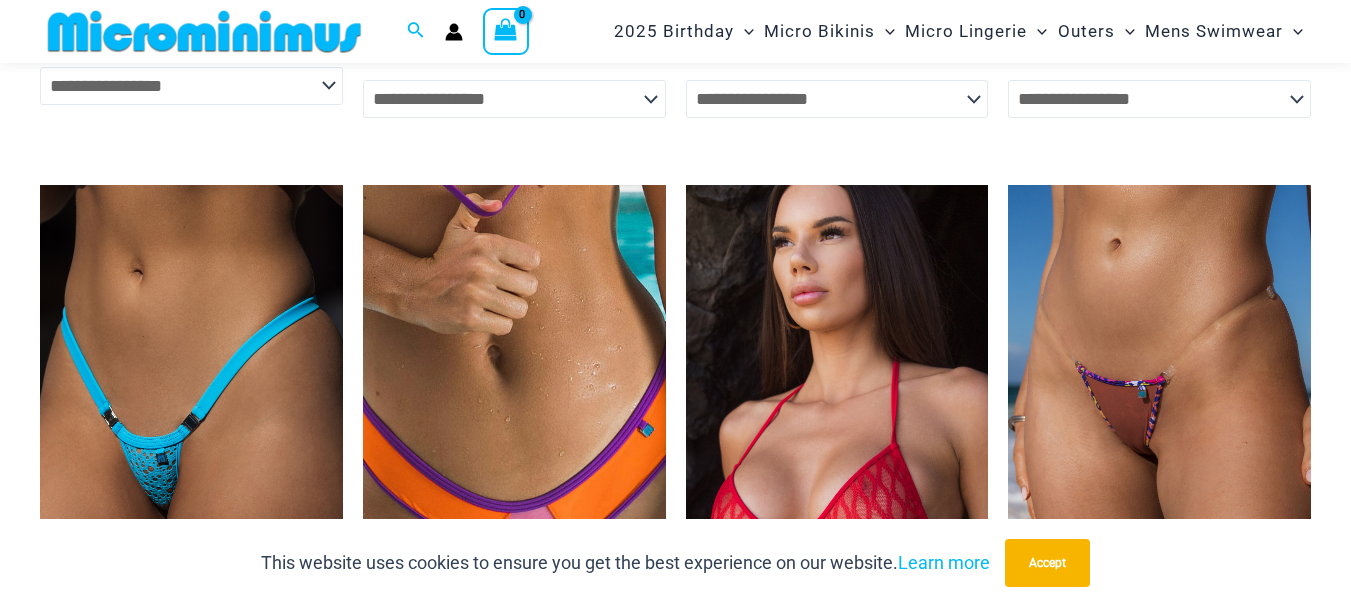 scroll, scrollTop: 5582, scrollLeft: 0, axis: vertical 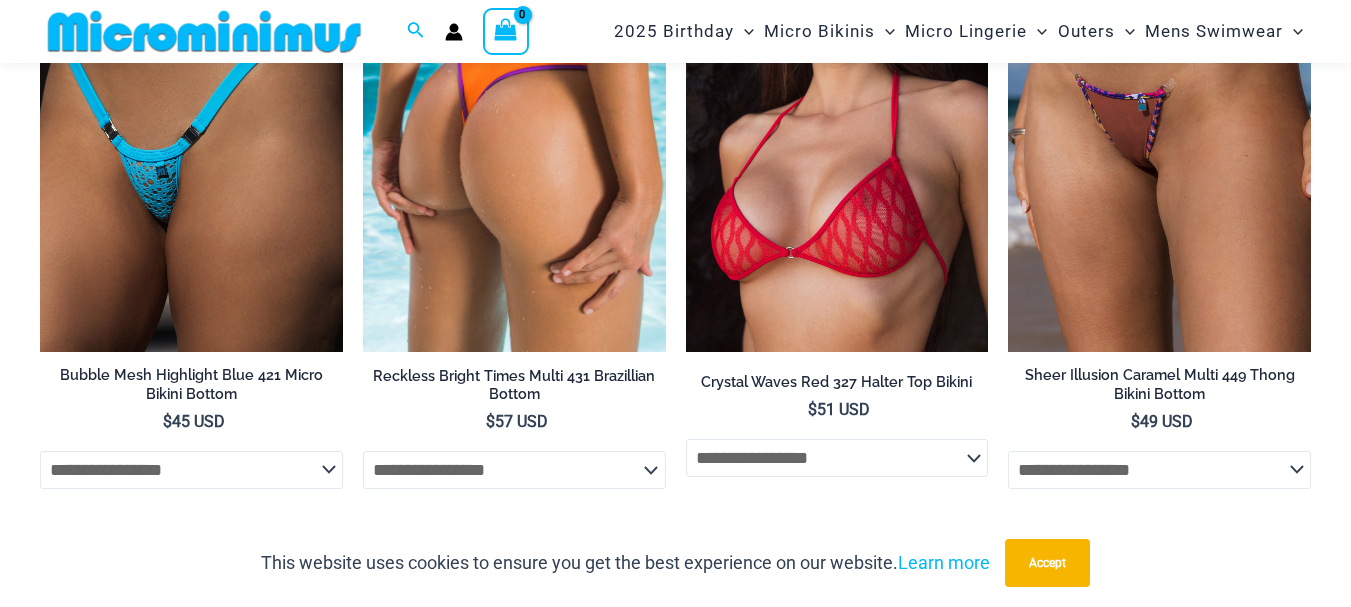 click at bounding box center (514, 125) 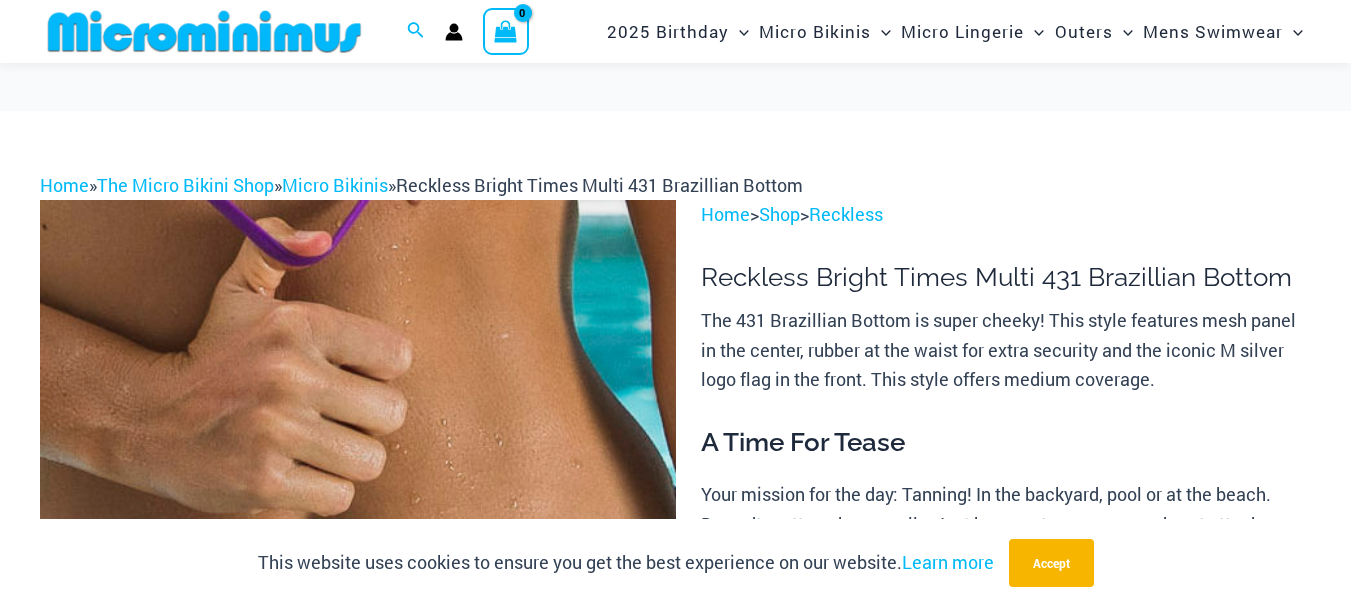 scroll, scrollTop: 100, scrollLeft: 0, axis: vertical 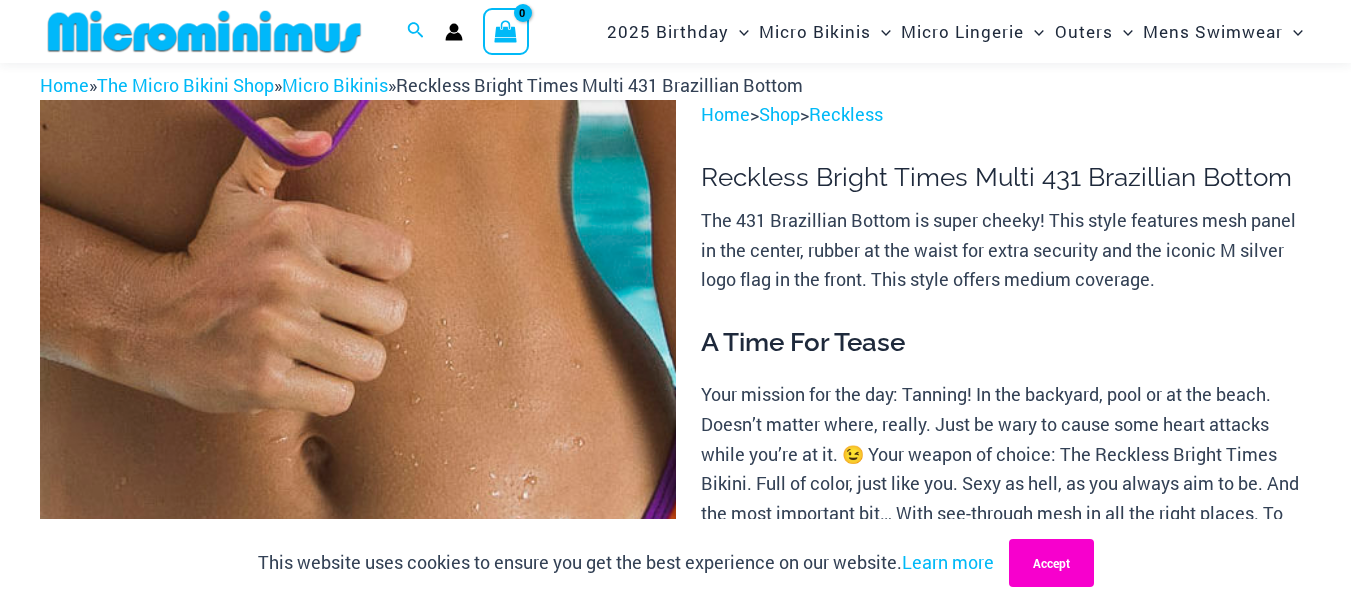 click on "Accept" at bounding box center (1051, 563) 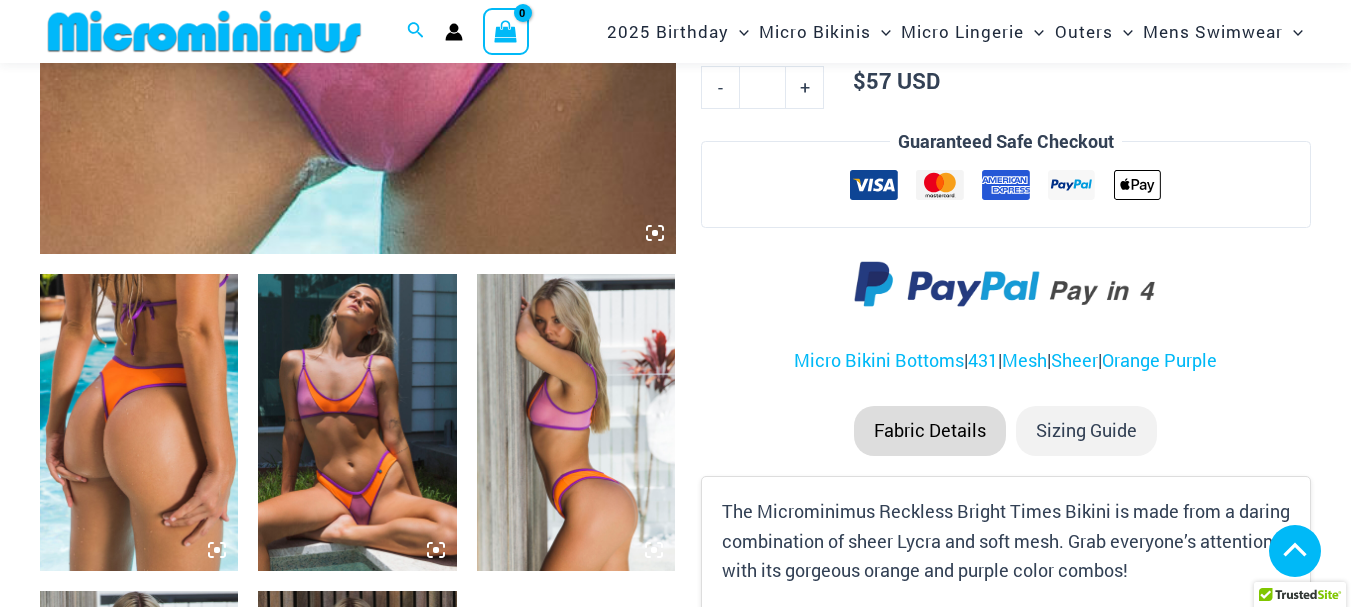 scroll, scrollTop: 982, scrollLeft: 0, axis: vertical 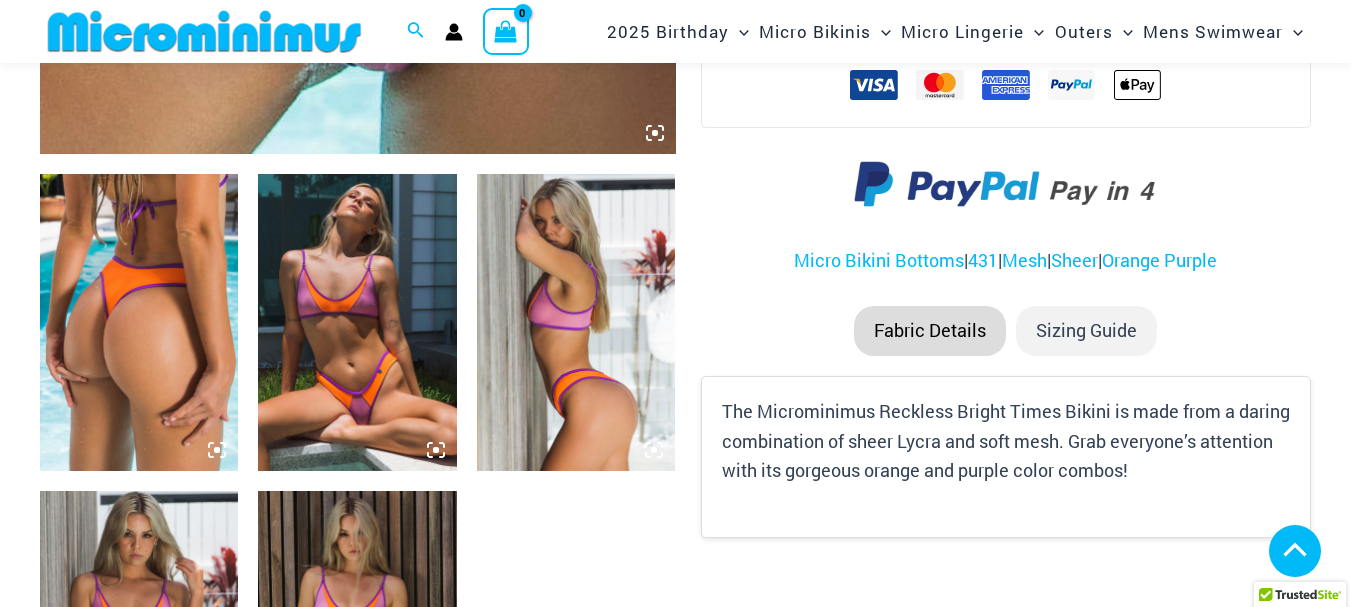 click at bounding box center (357, 323) 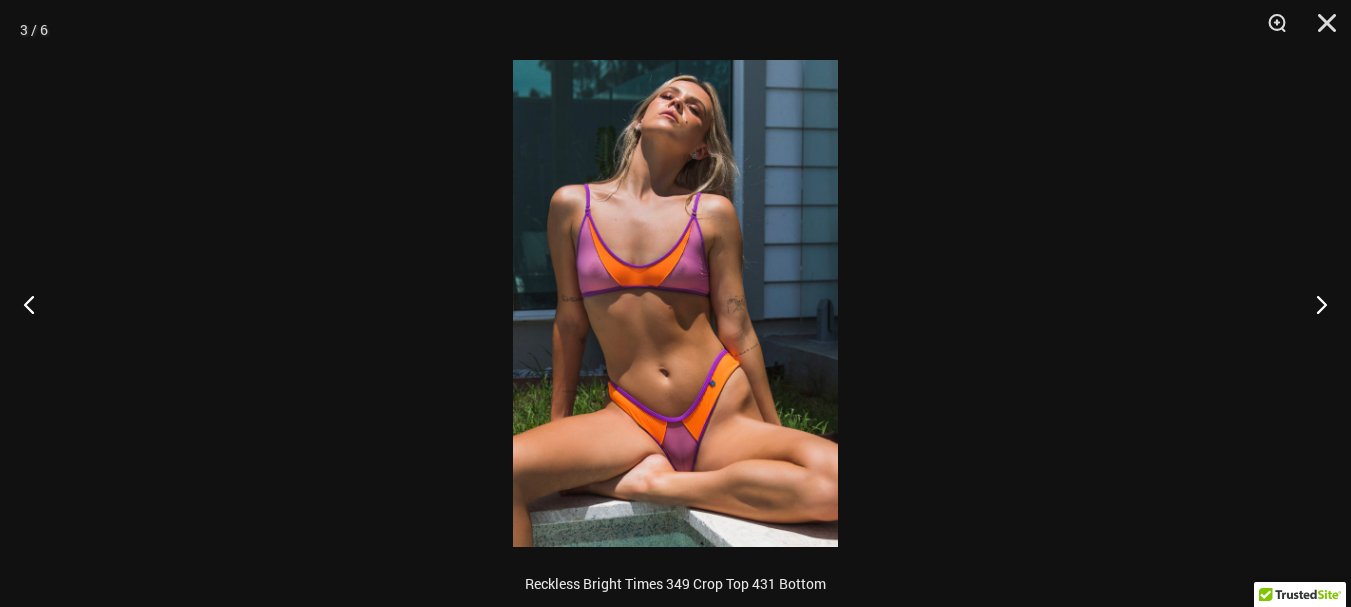 click at bounding box center (675, 303) 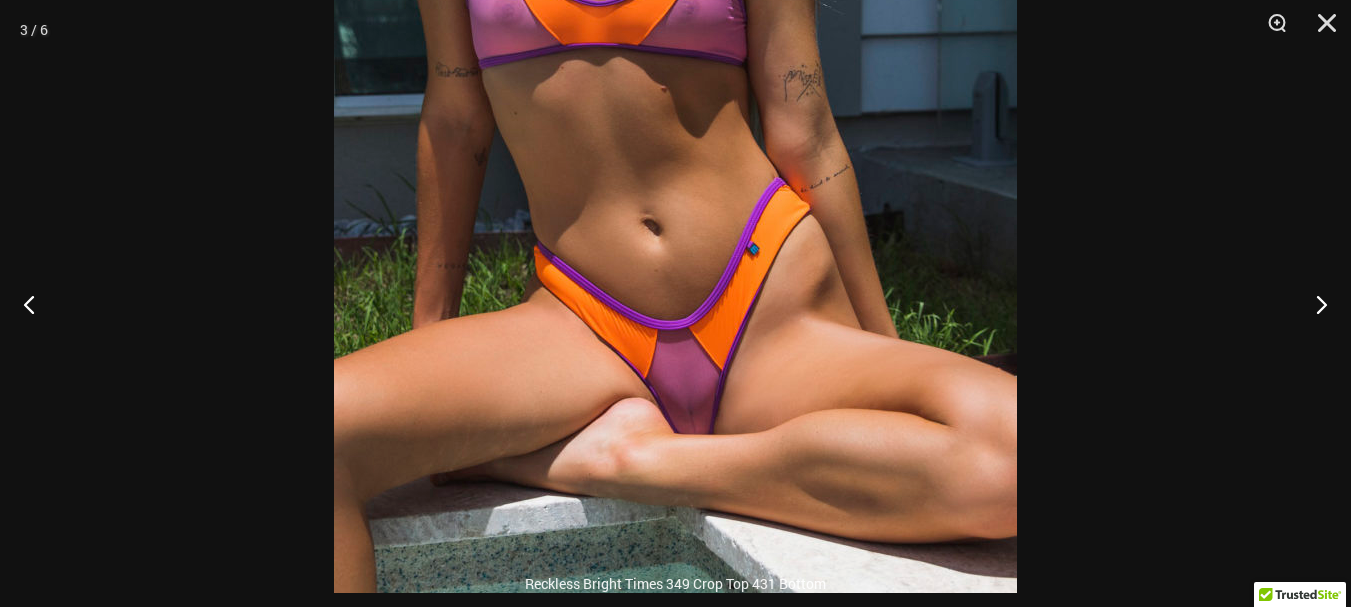 click at bounding box center [675, 81] 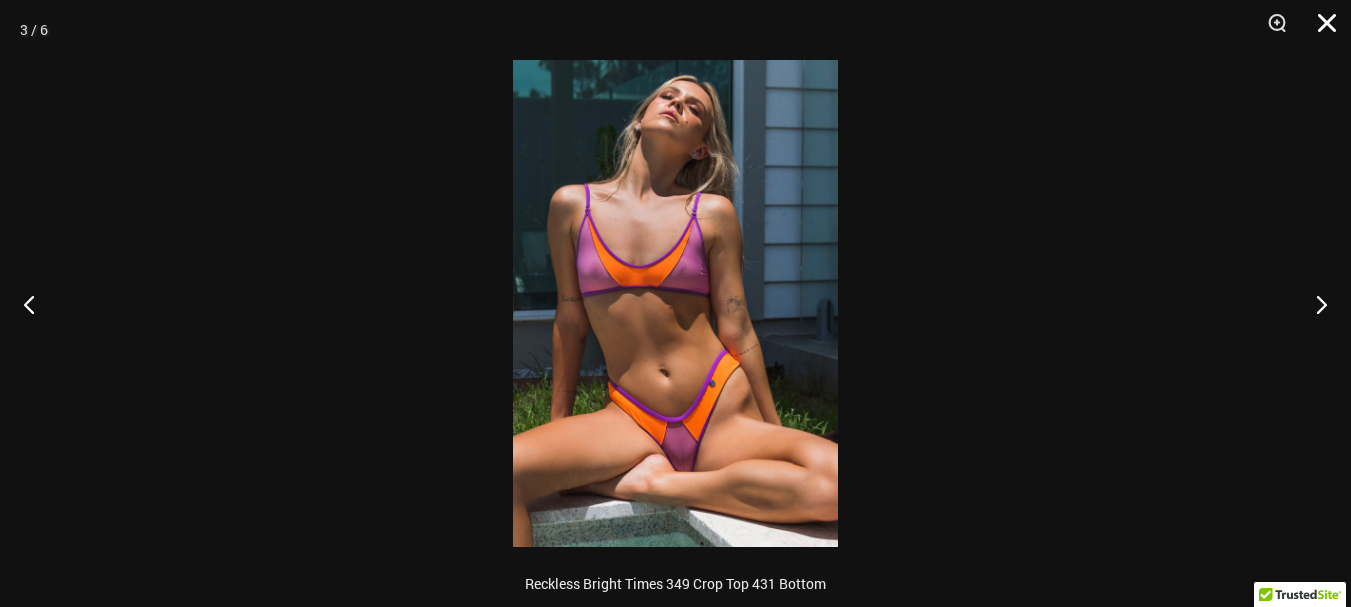 click at bounding box center (1320, 30) 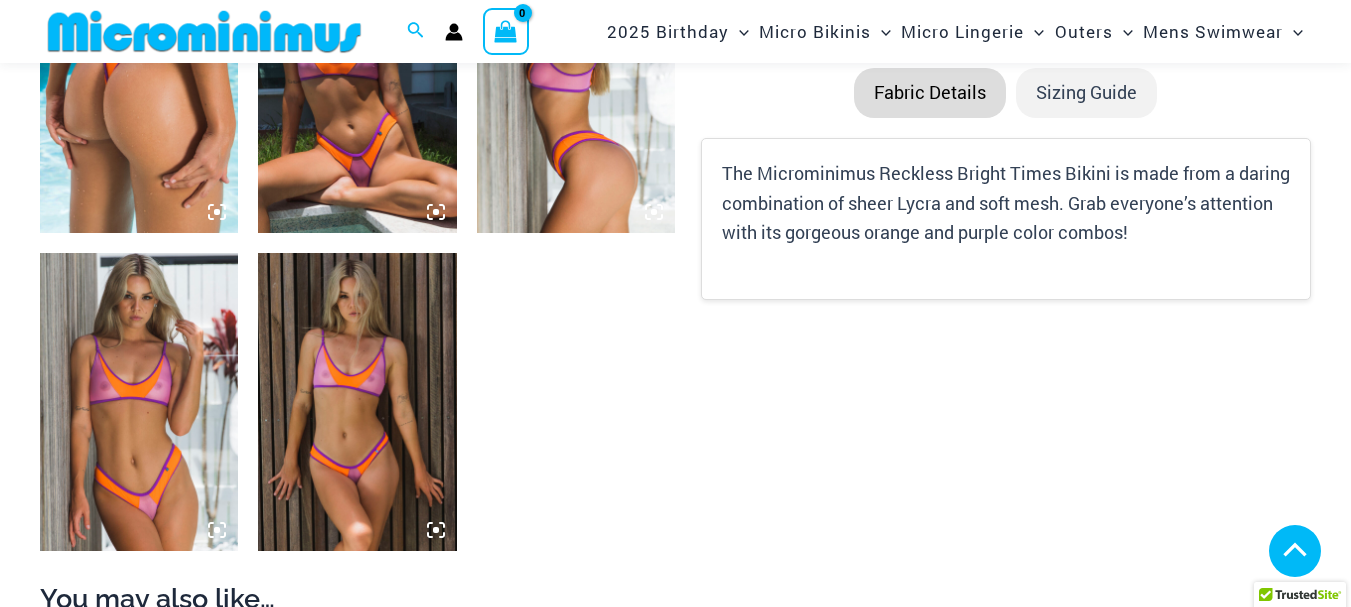 scroll, scrollTop: 1382, scrollLeft: 0, axis: vertical 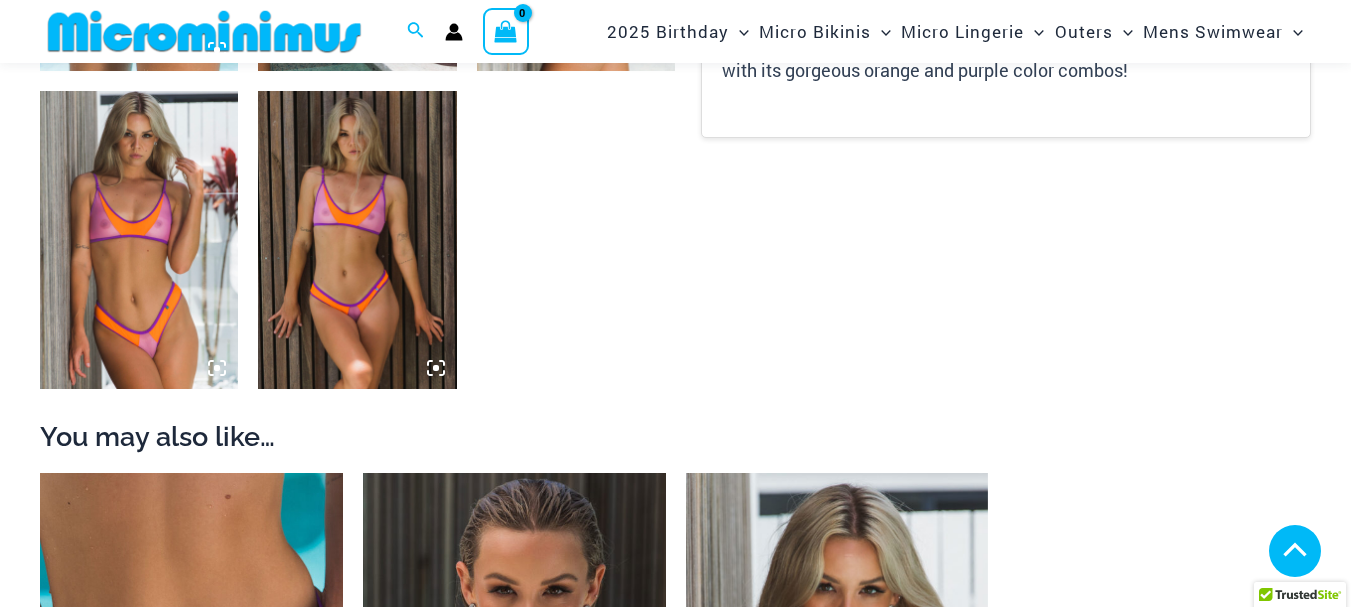 click at bounding box center [139, 240] 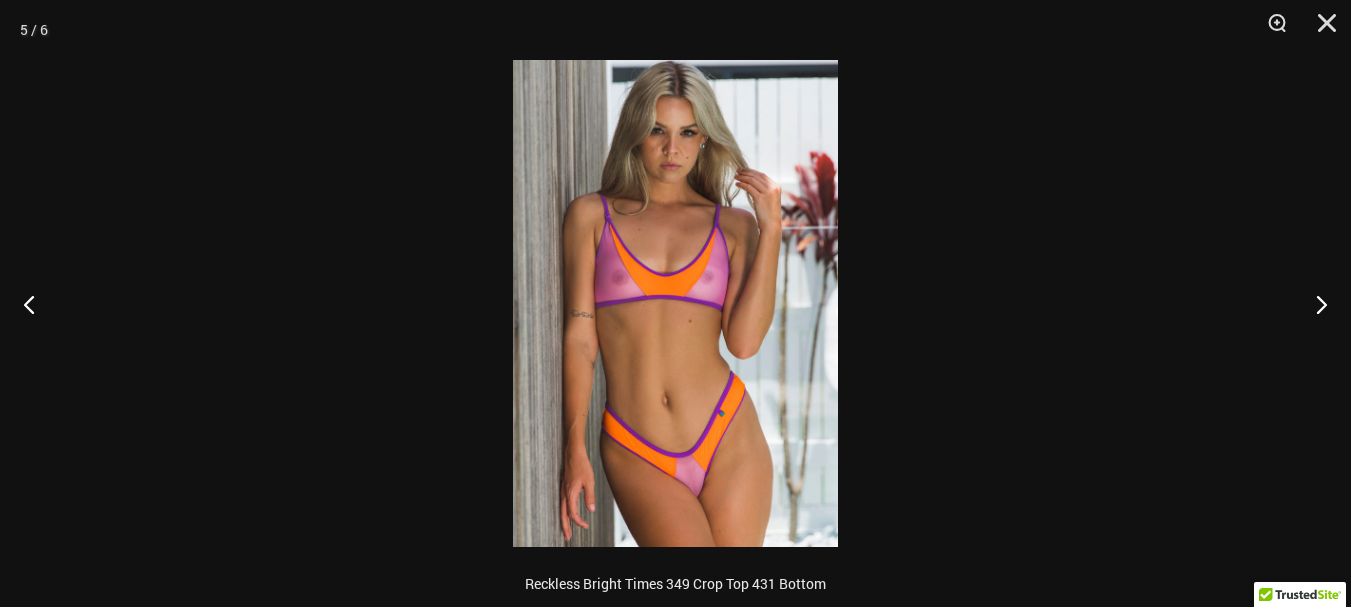 click at bounding box center (675, 303) 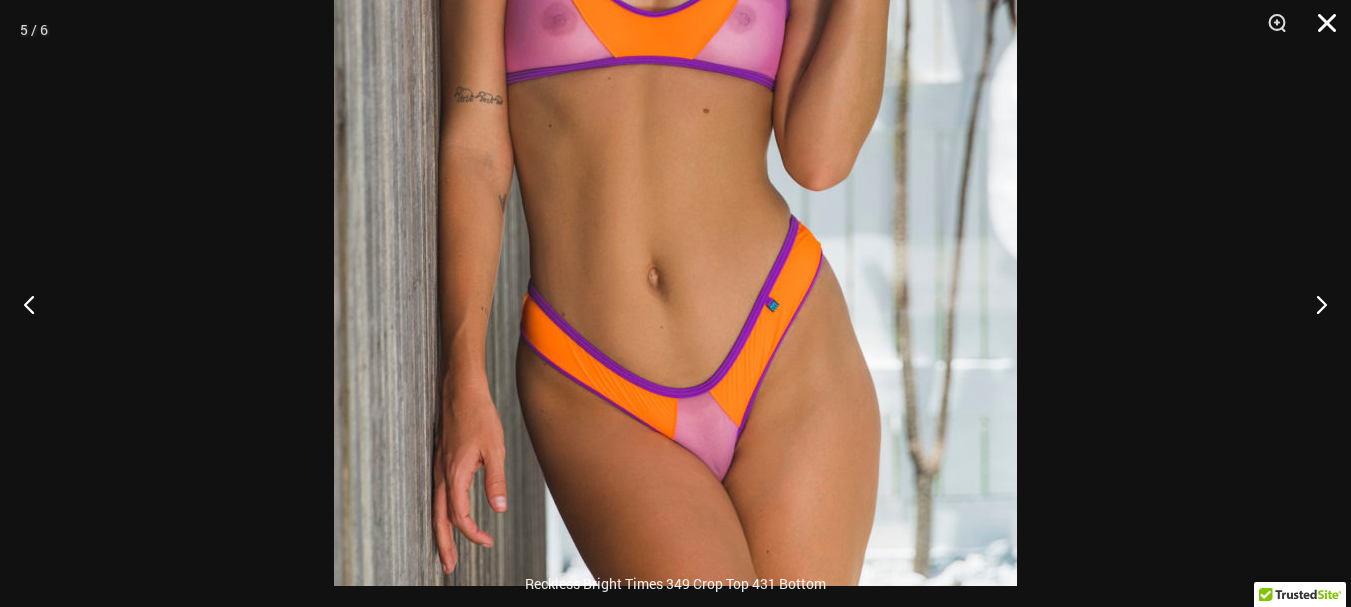 click at bounding box center (1320, 30) 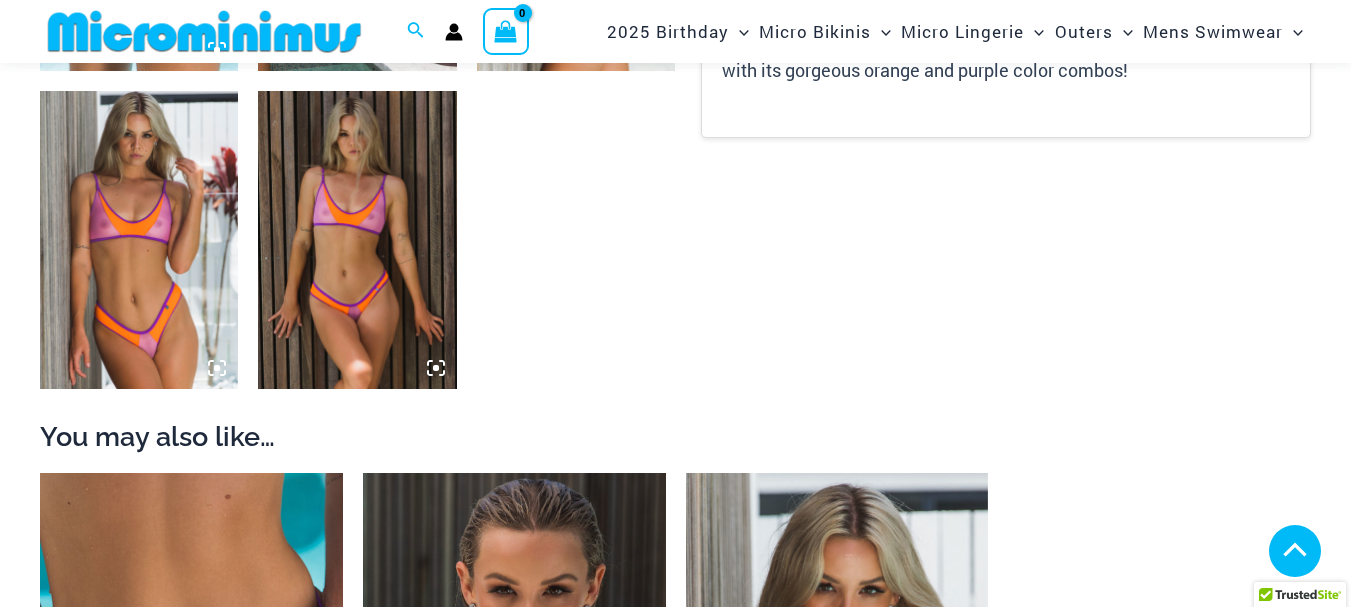 click at bounding box center [357, 240] 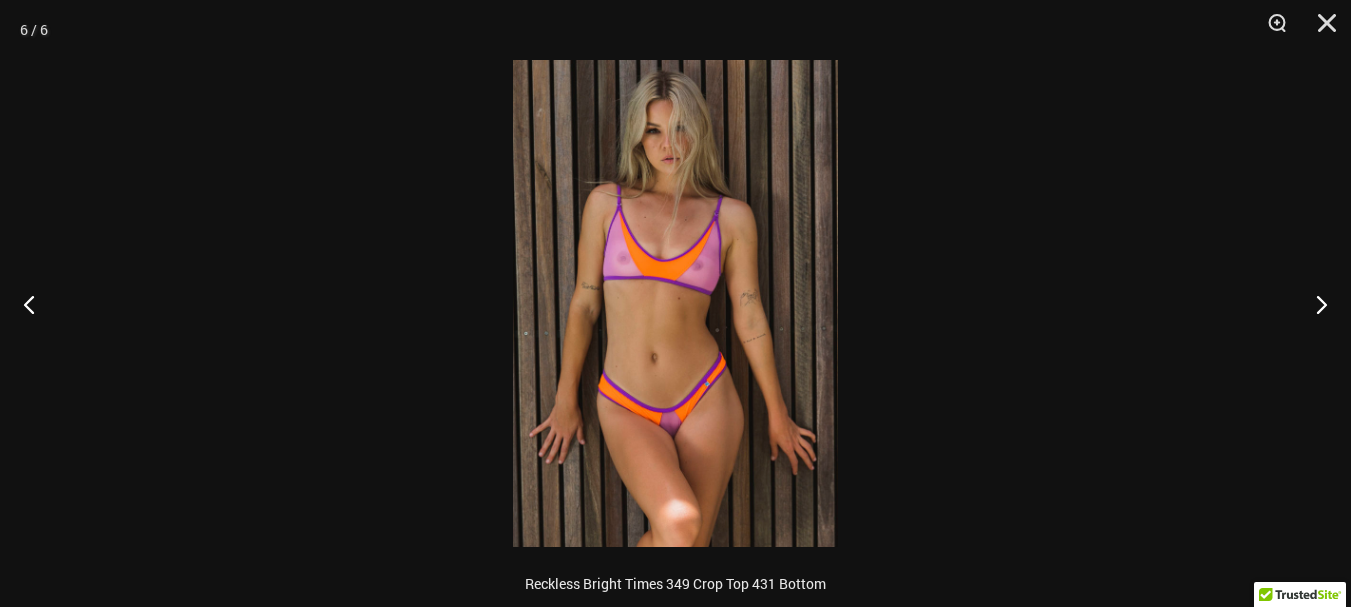 click at bounding box center (675, 303) 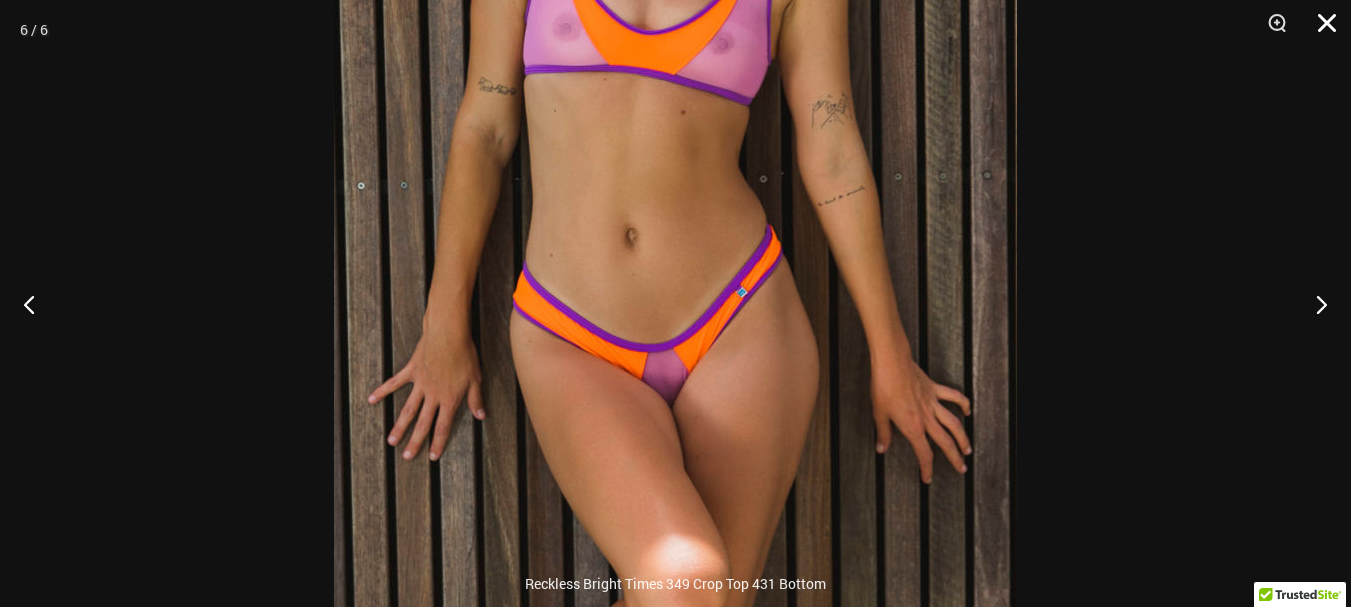 click at bounding box center [1320, 30] 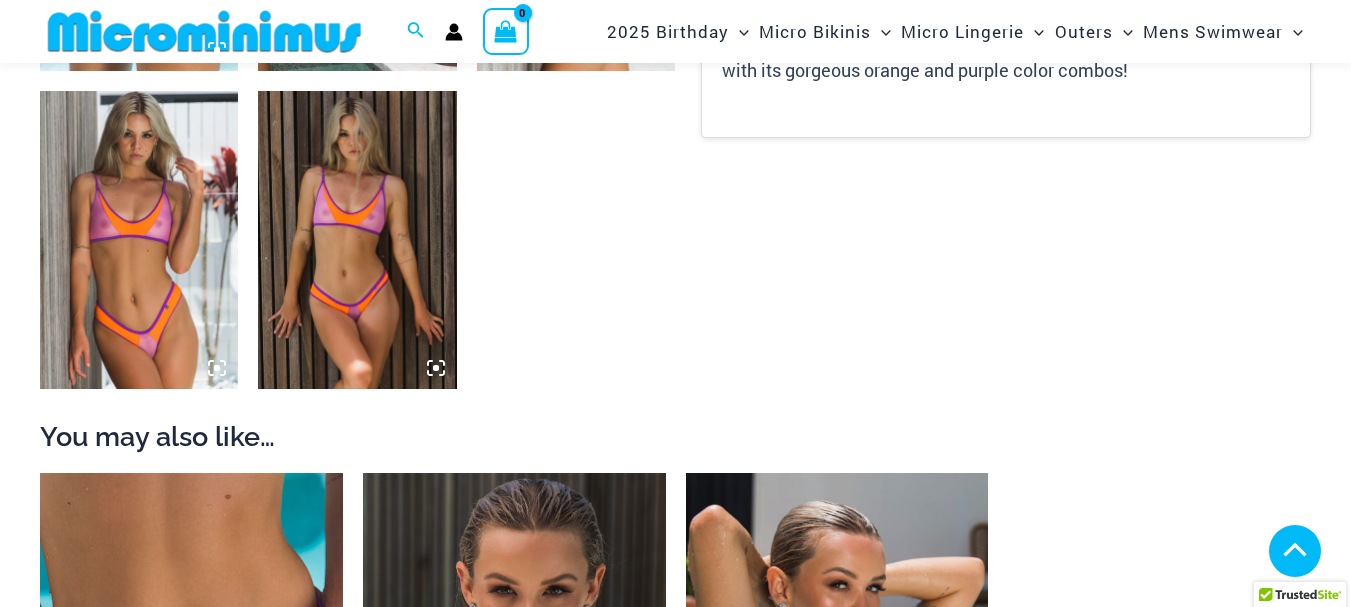 scroll, scrollTop: 1882, scrollLeft: 0, axis: vertical 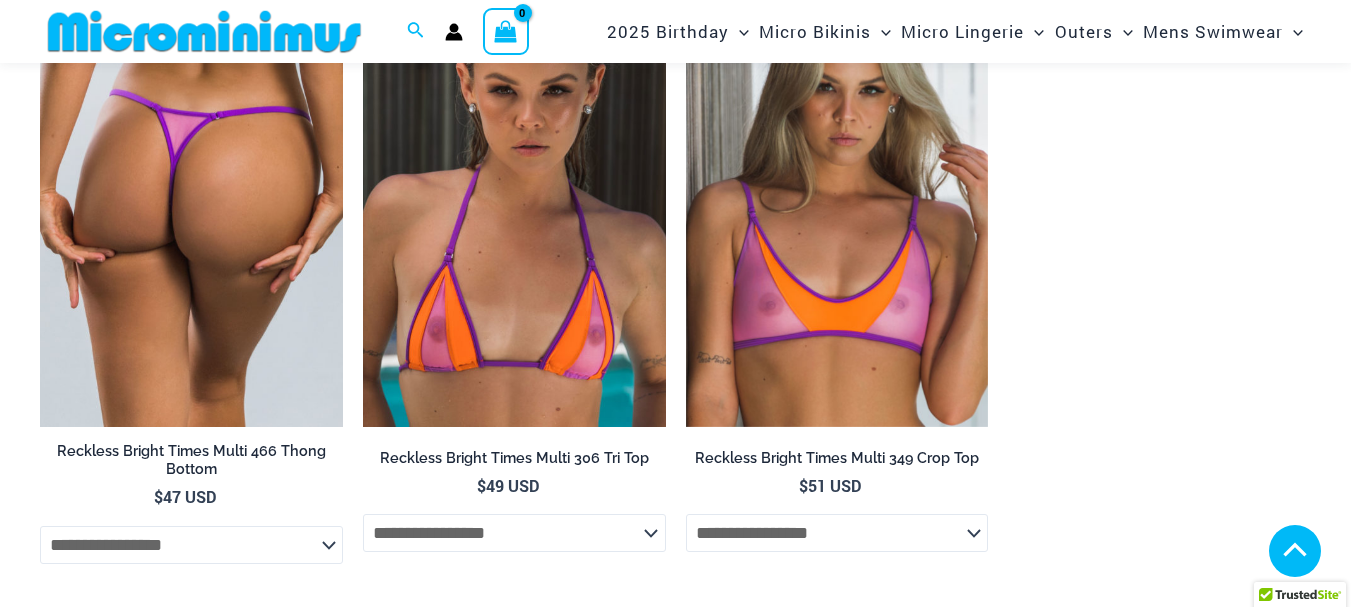 click at bounding box center (191, 200) 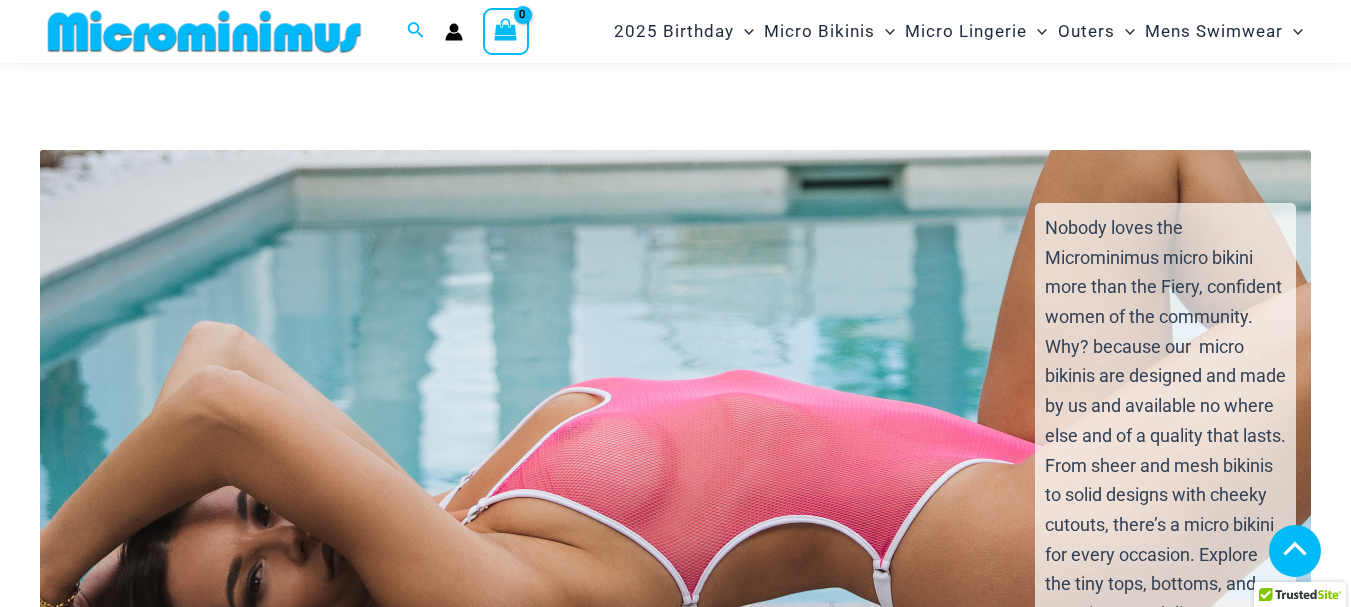 scroll, scrollTop: 2810, scrollLeft: 0, axis: vertical 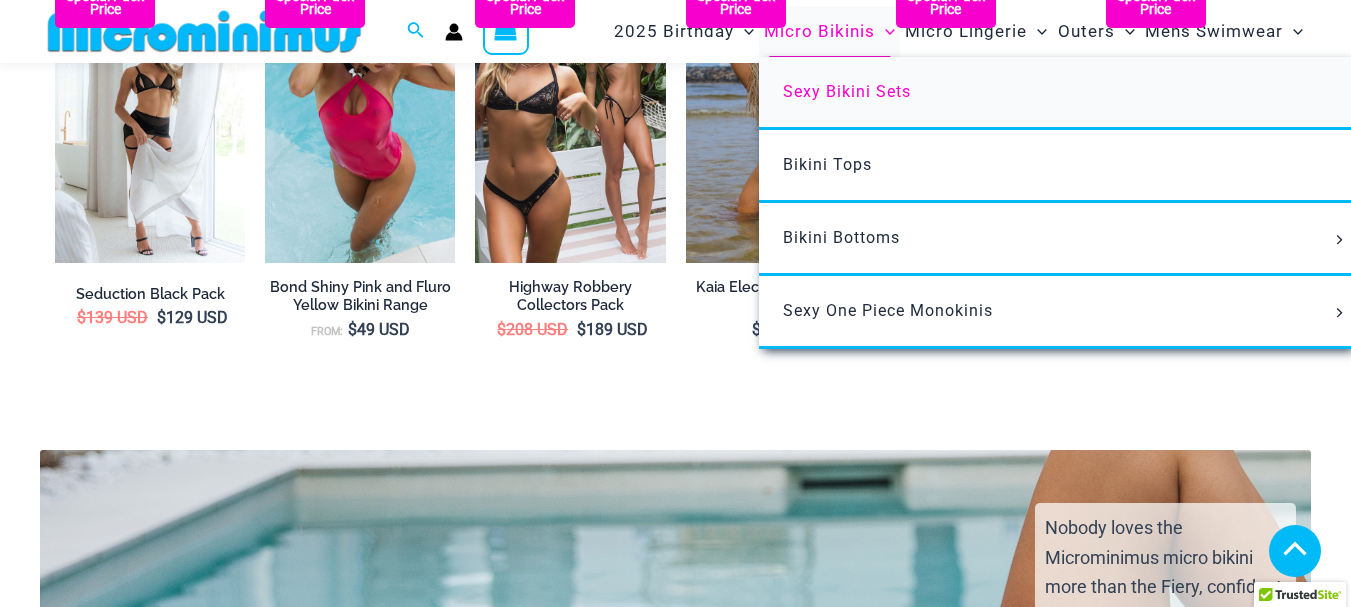 click on "Sexy Bikini Sets" at bounding box center [1056, 93] 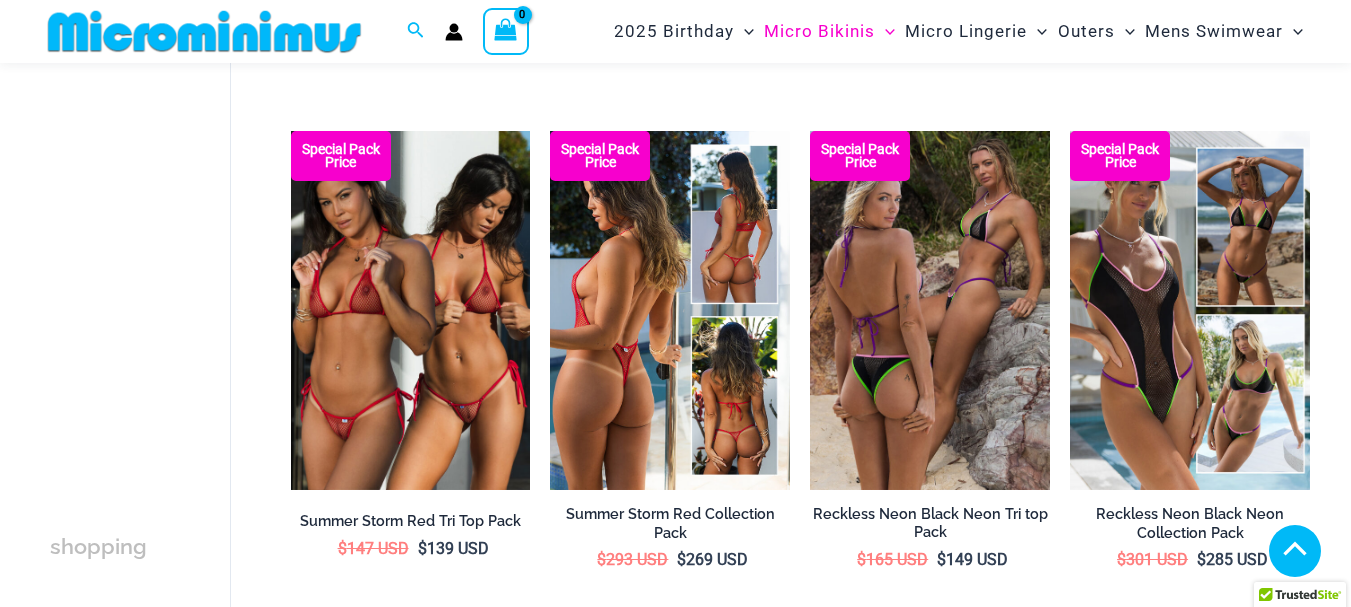 scroll, scrollTop: 482, scrollLeft: 0, axis: vertical 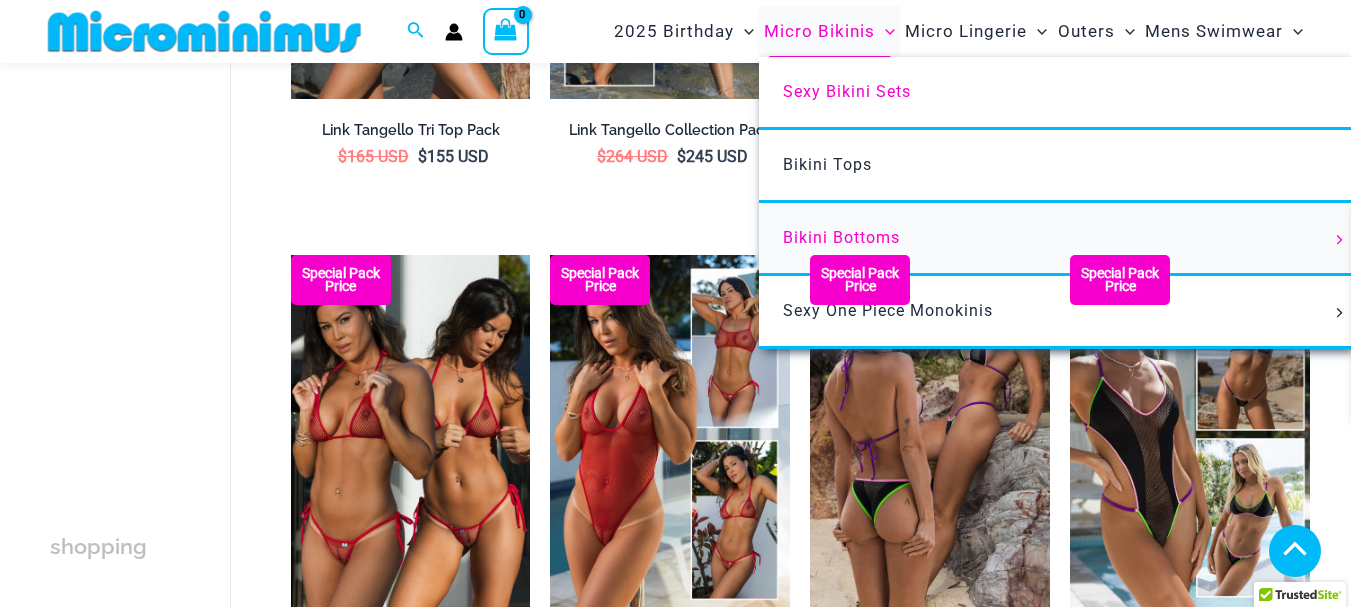 click on "Bikini Bottoms" at bounding box center [1056, 239] 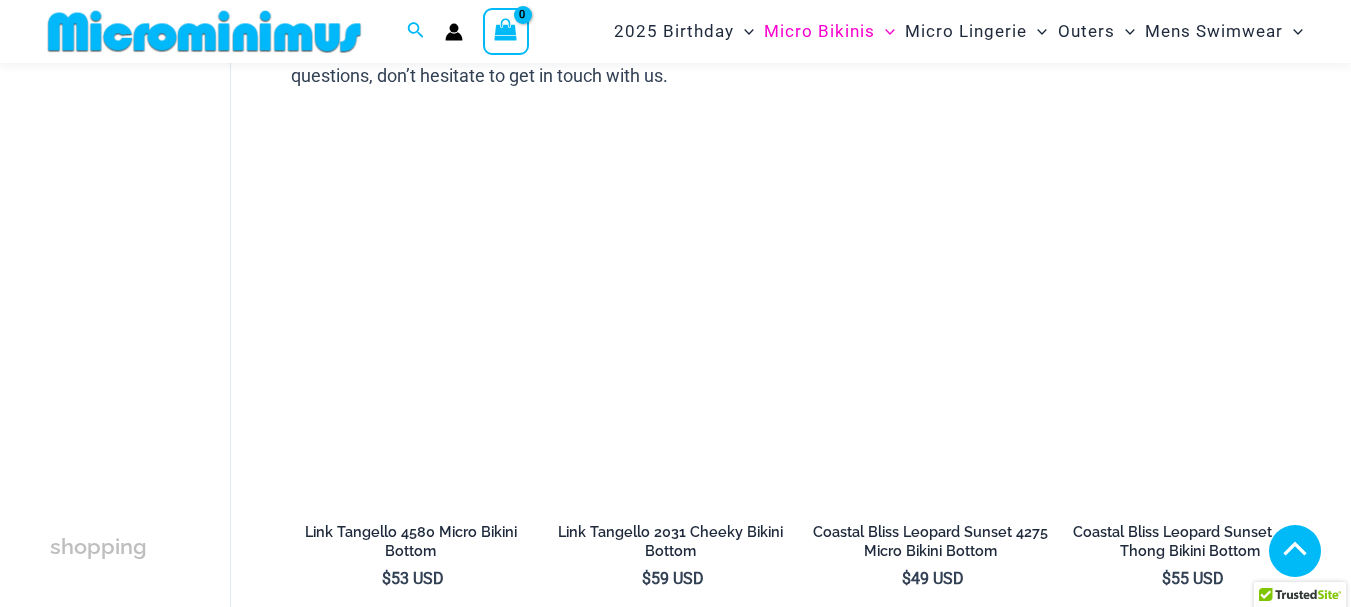 scroll, scrollTop: 1682, scrollLeft: 0, axis: vertical 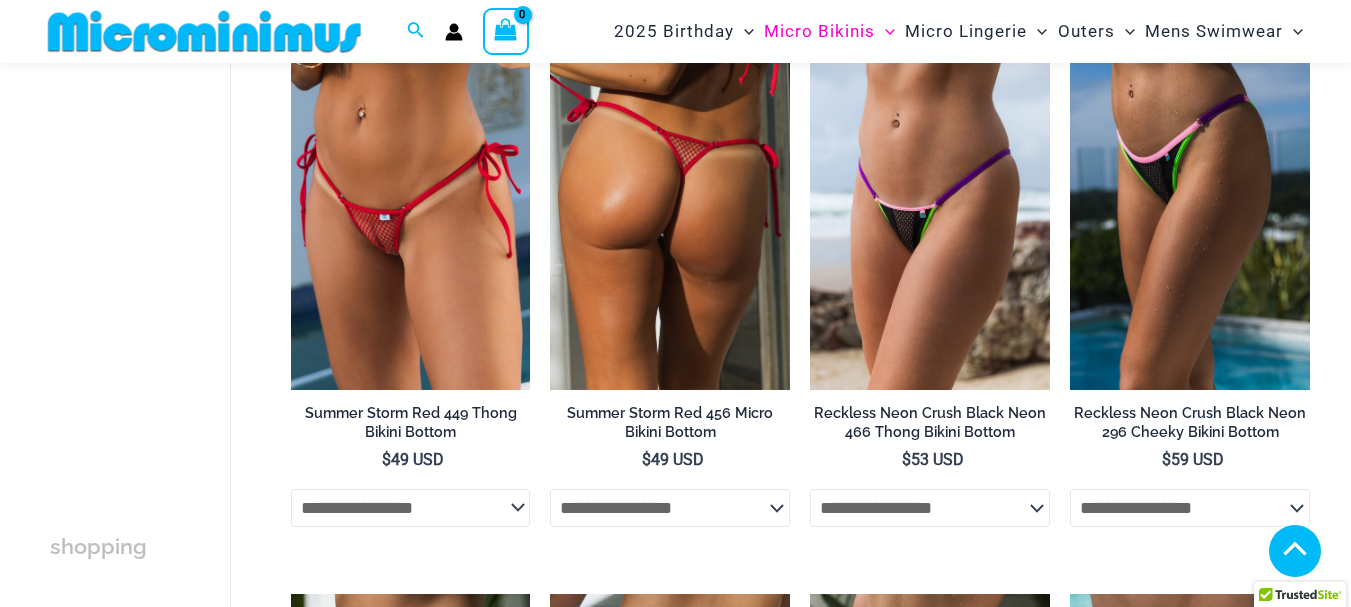 click at bounding box center (670, 210) 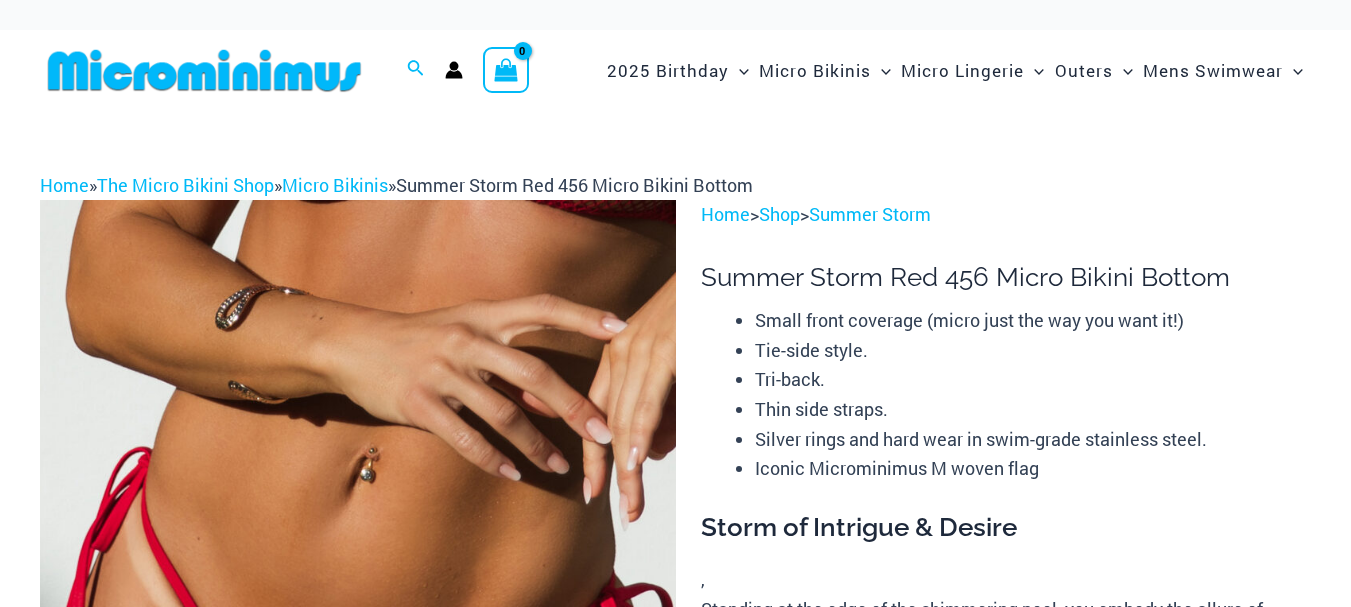 scroll, scrollTop: 0, scrollLeft: 0, axis: both 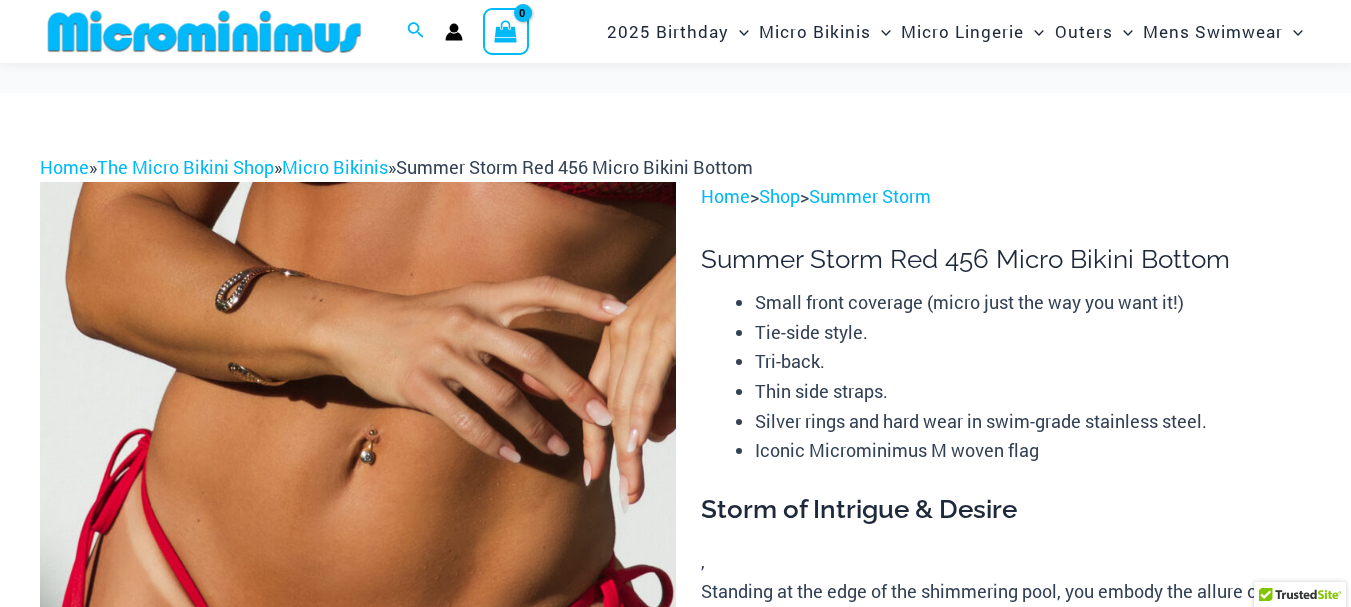 click at bounding box center [358, 658] 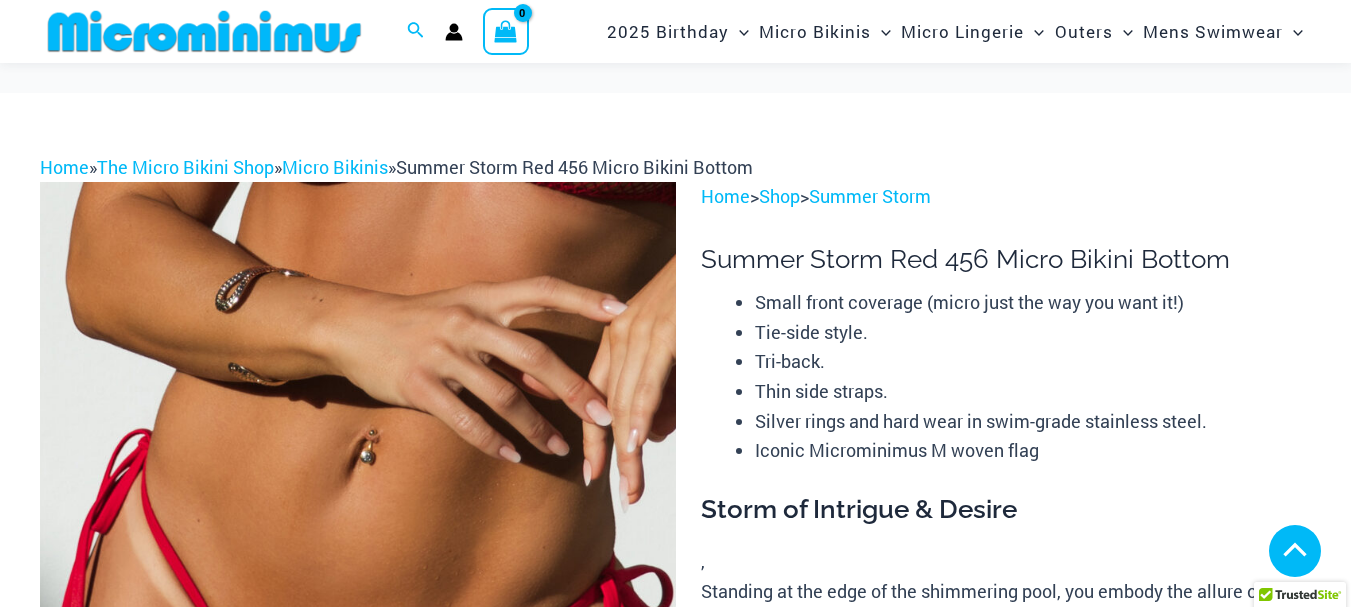click at bounding box center [139, 1305] 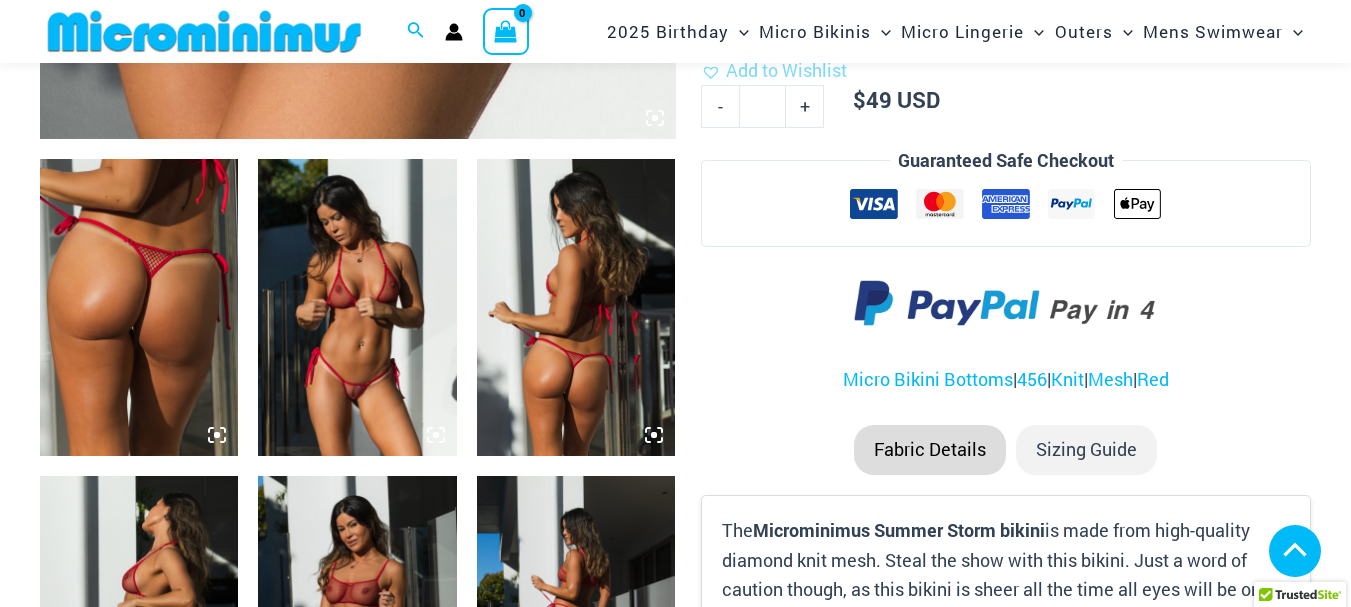 click at bounding box center (139, 308) 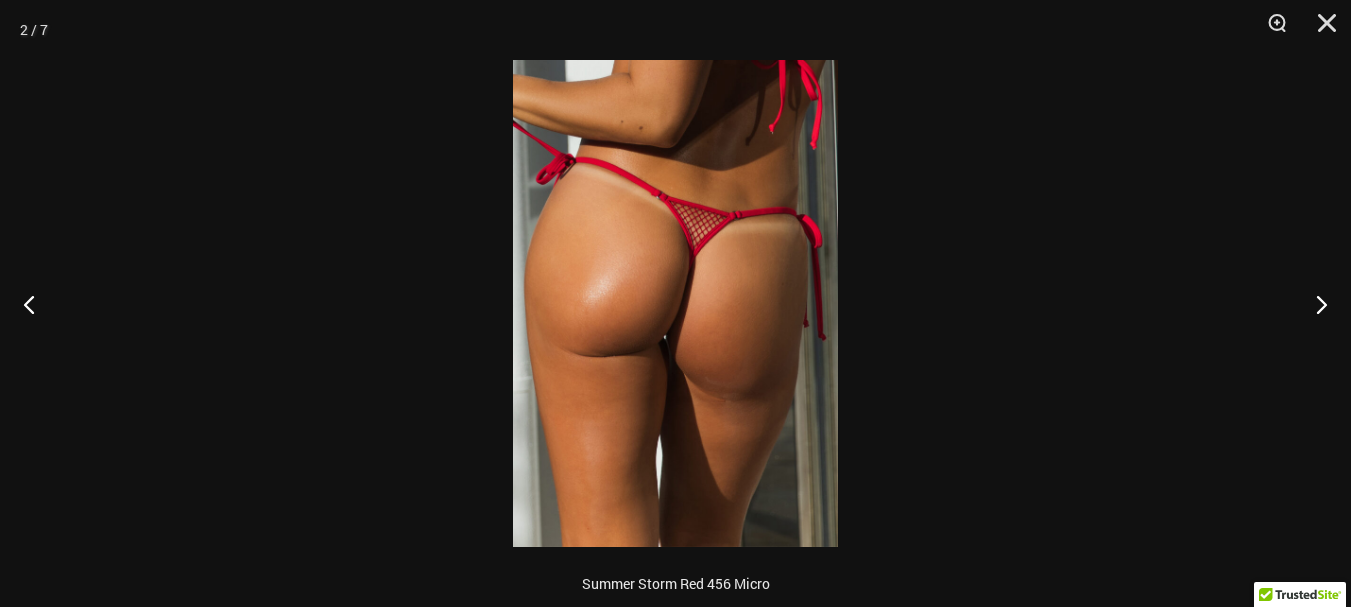 click at bounding box center (675, 303) 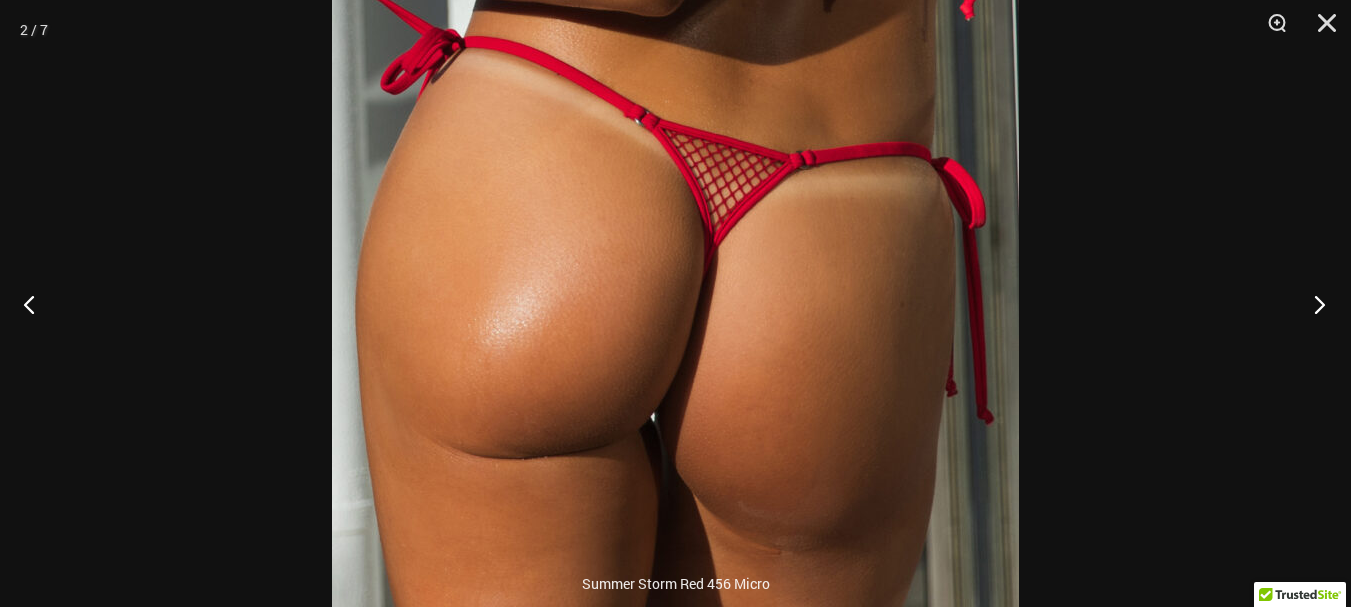 click at bounding box center (1313, 304) 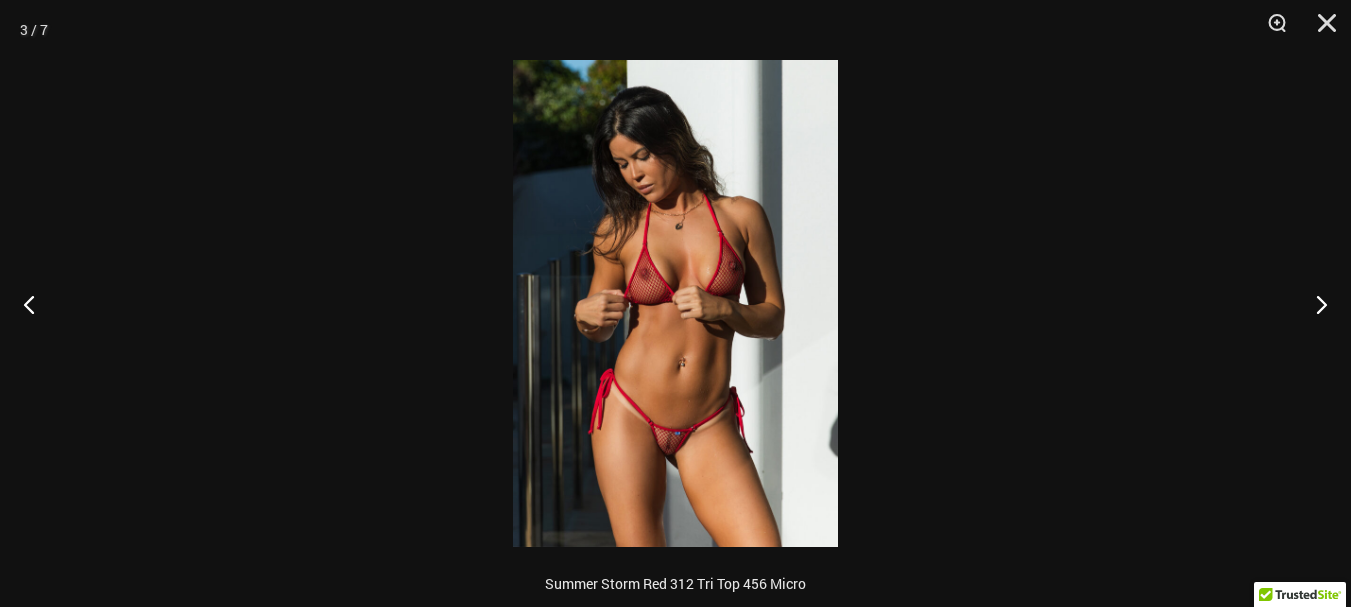 click at bounding box center [675, 303] 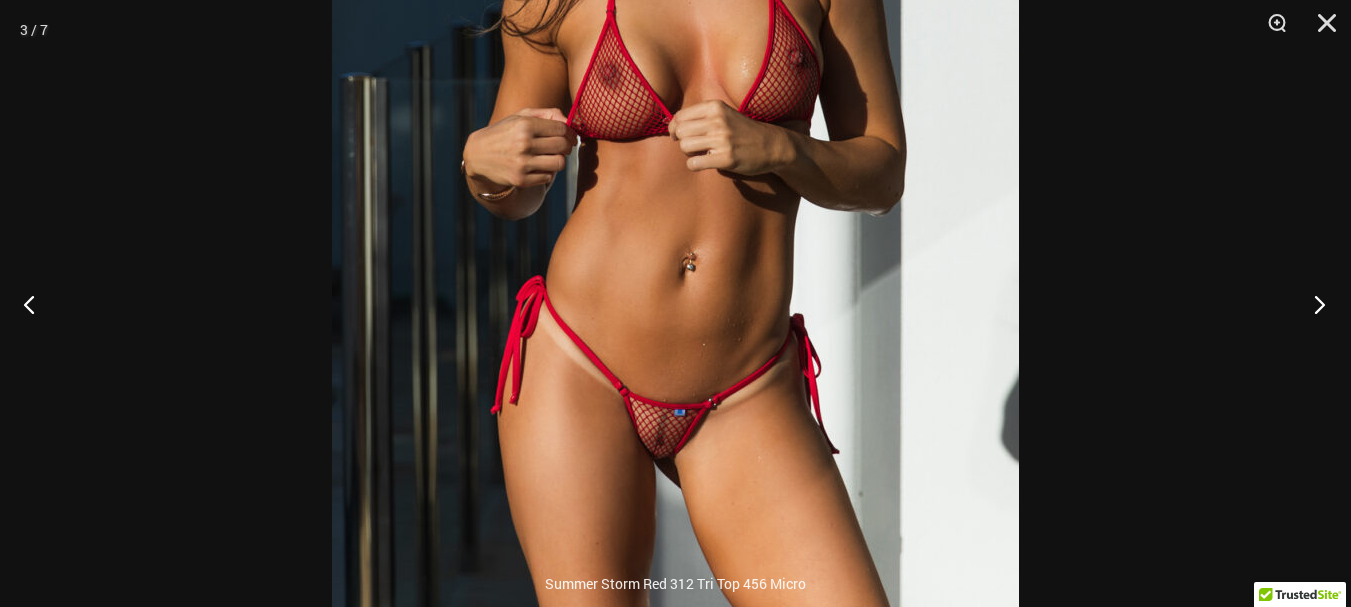 click at bounding box center (1313, 304) 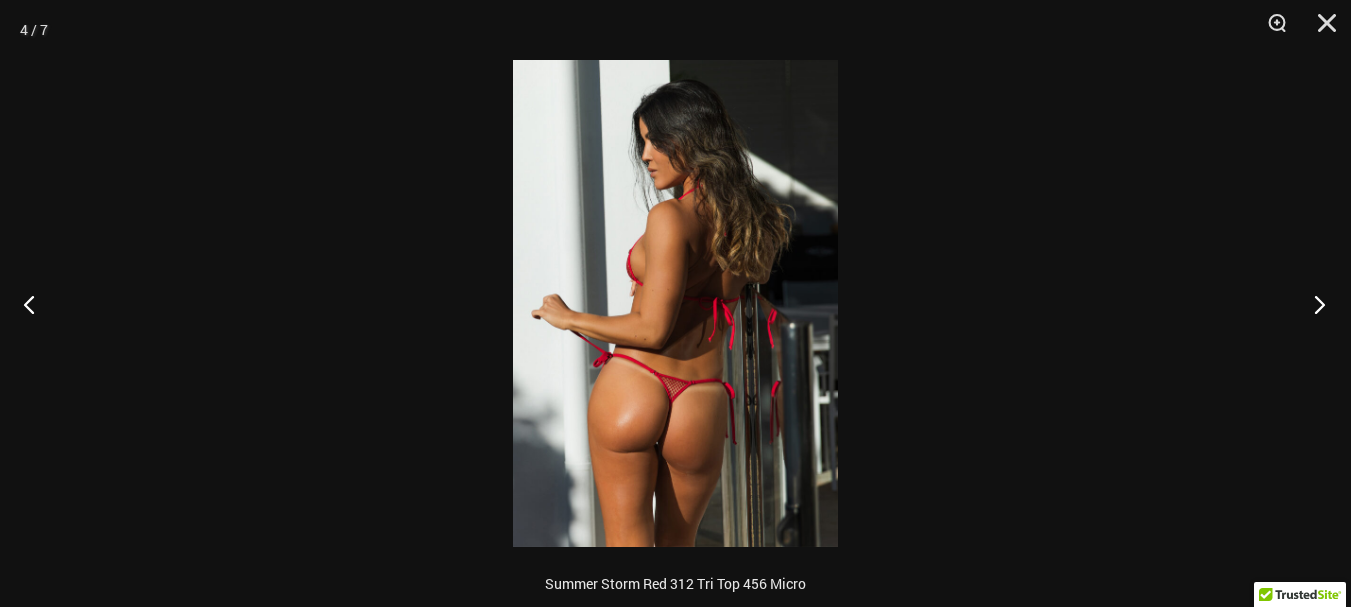 click at bounding box center [1313, 304] 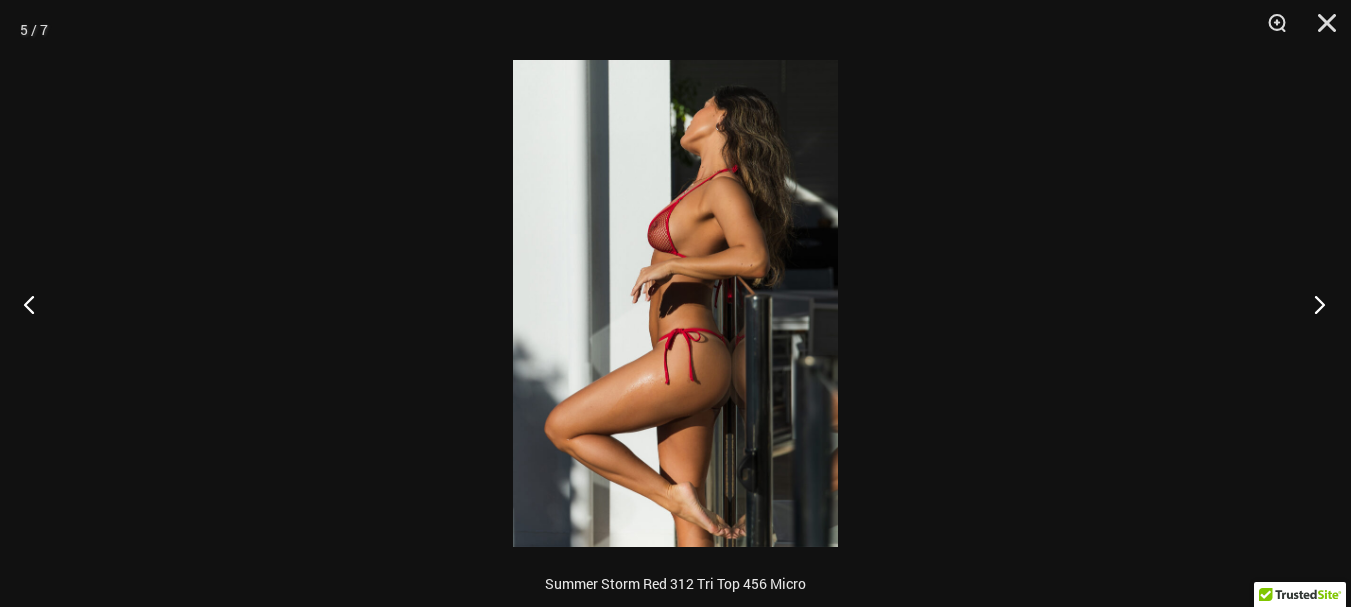 click at bounding box center [1313, 304] 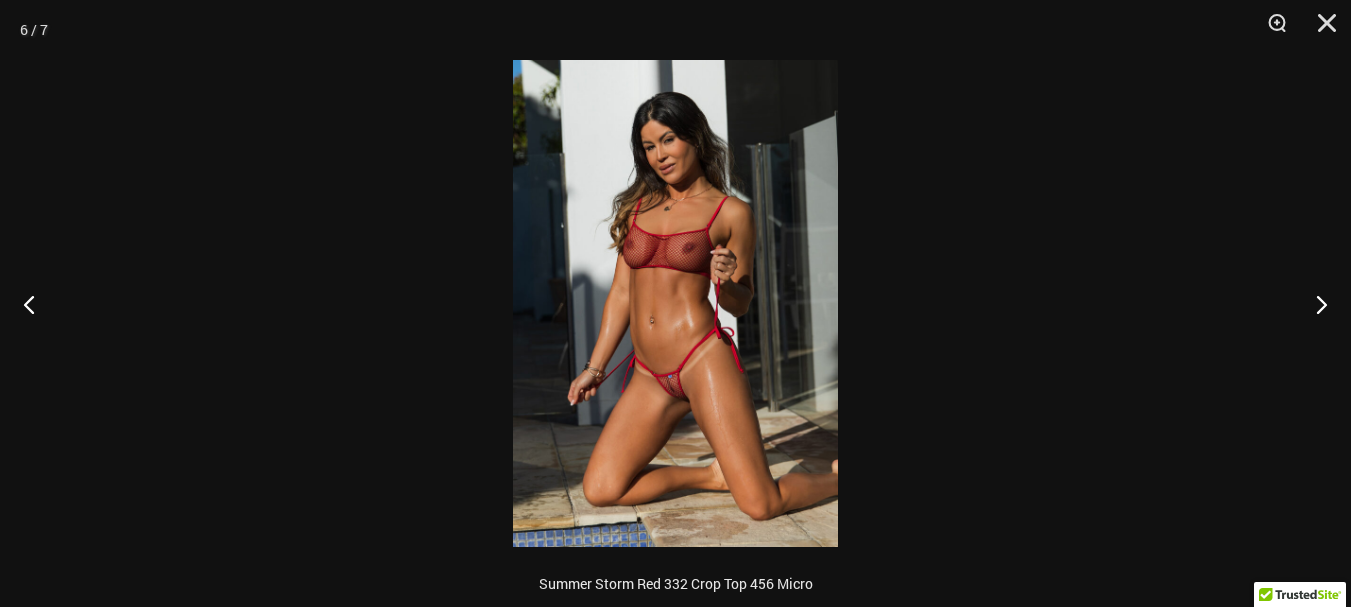 click at bounding box center (675, 303) 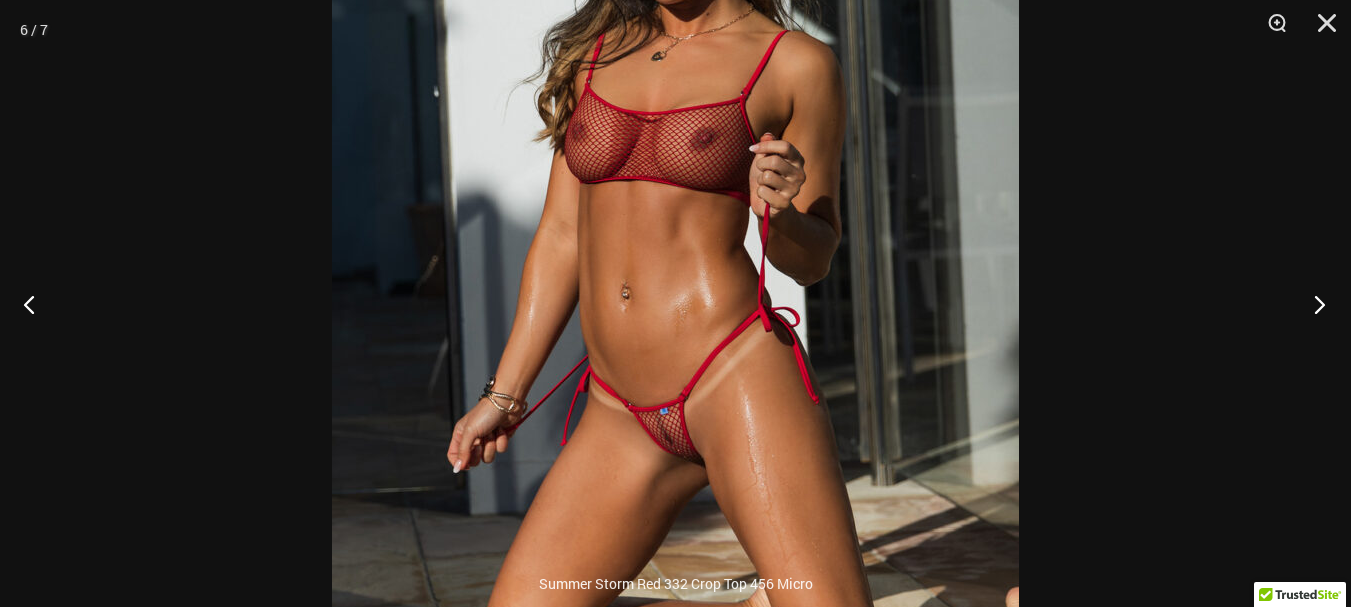 click at bounding box center [1313, 304] 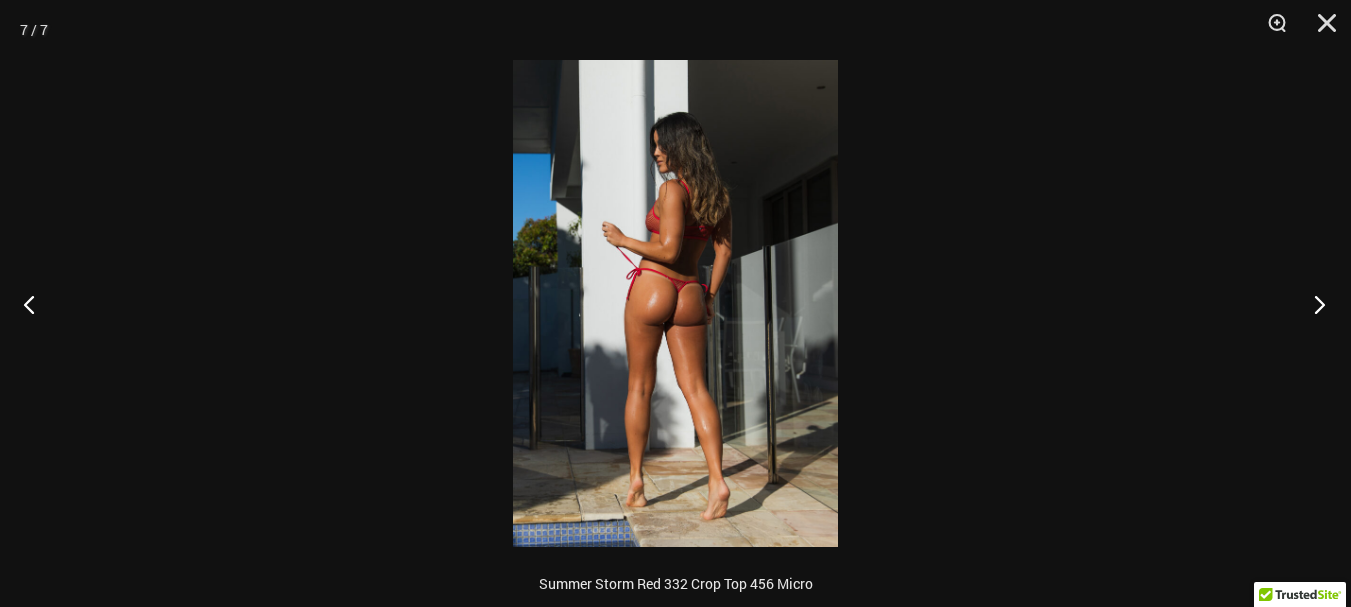 click at bounding box center [1313, 304] 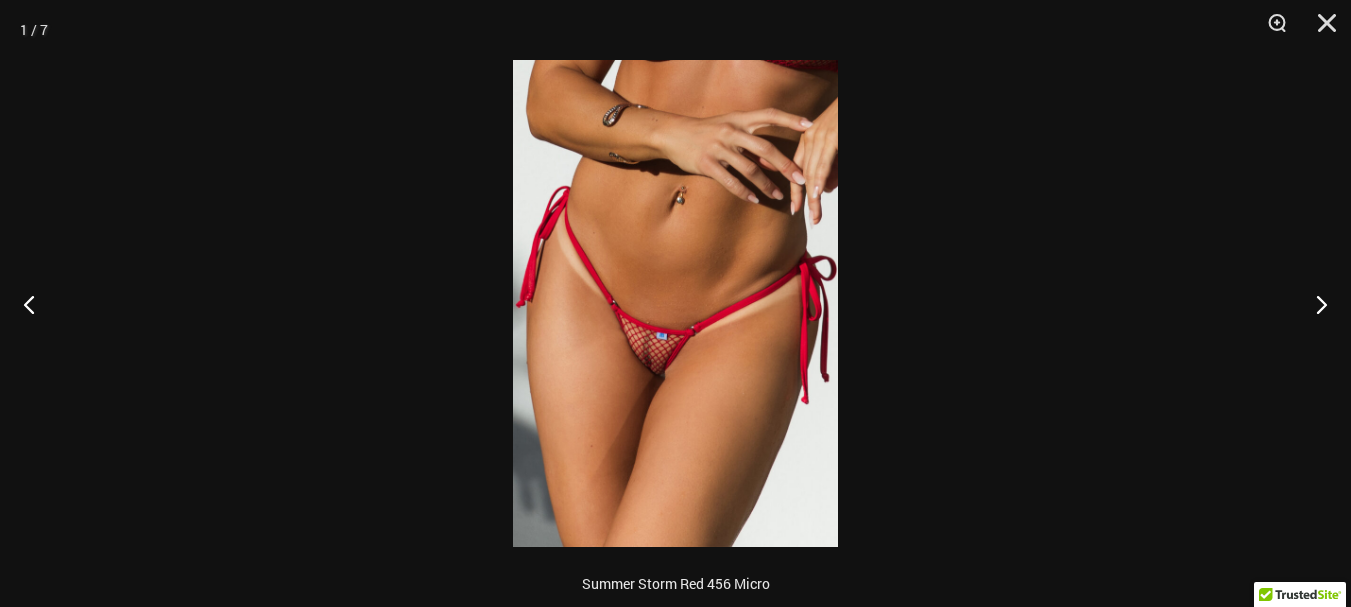 click at bounding box center [675, 303] 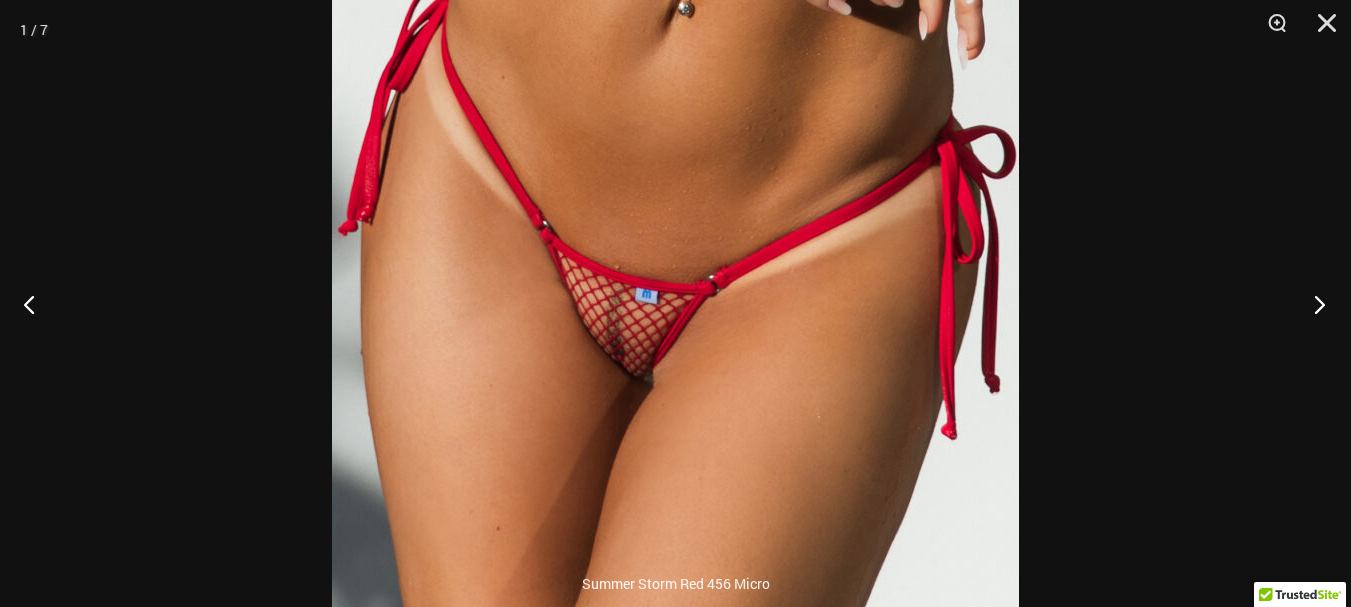 click at bounding box center (1313, 304) 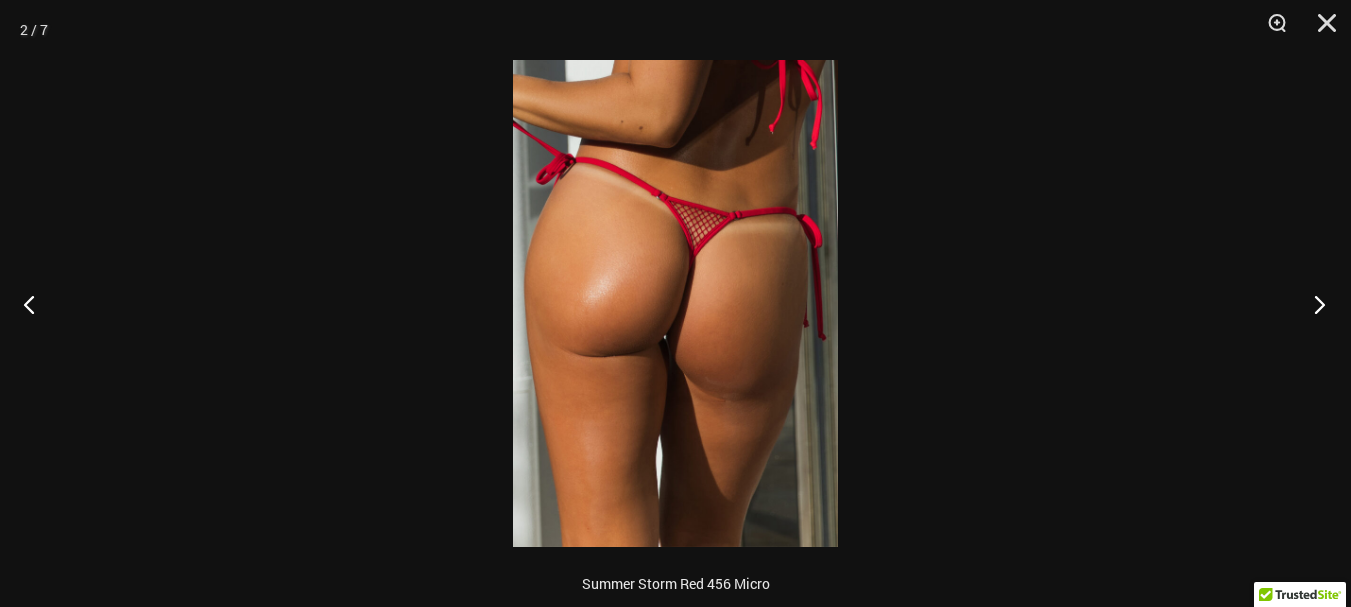 click at bounding box center (1313, 304) 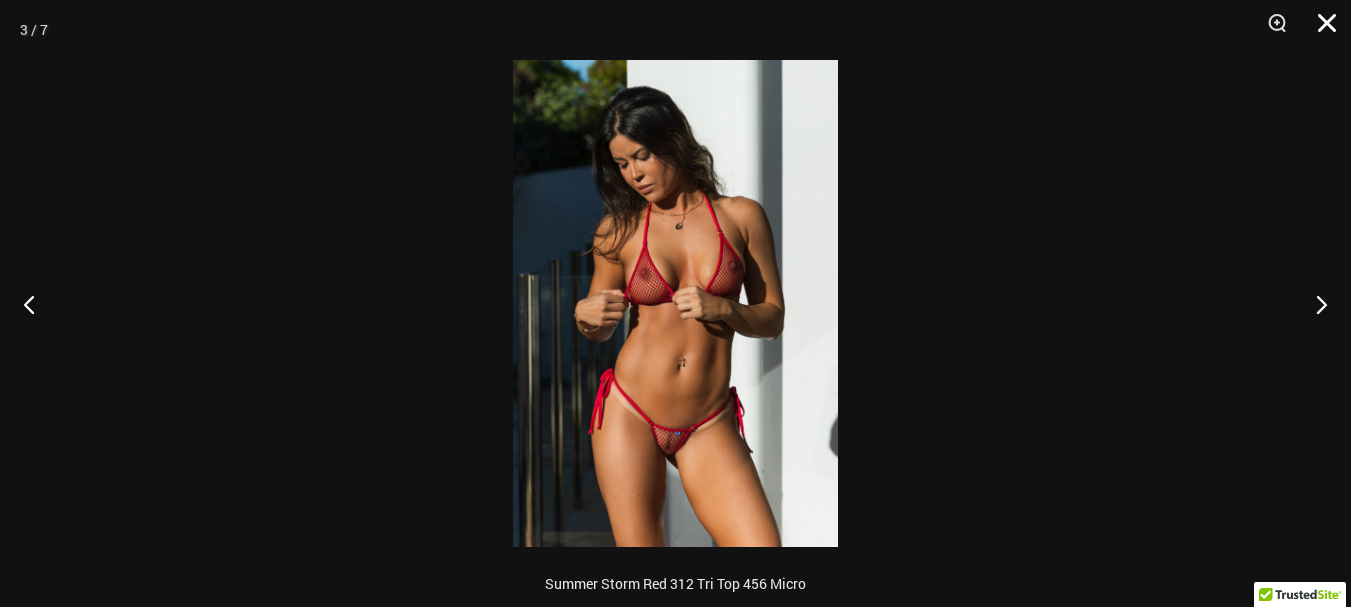 click at bounding box center (1320, 30) 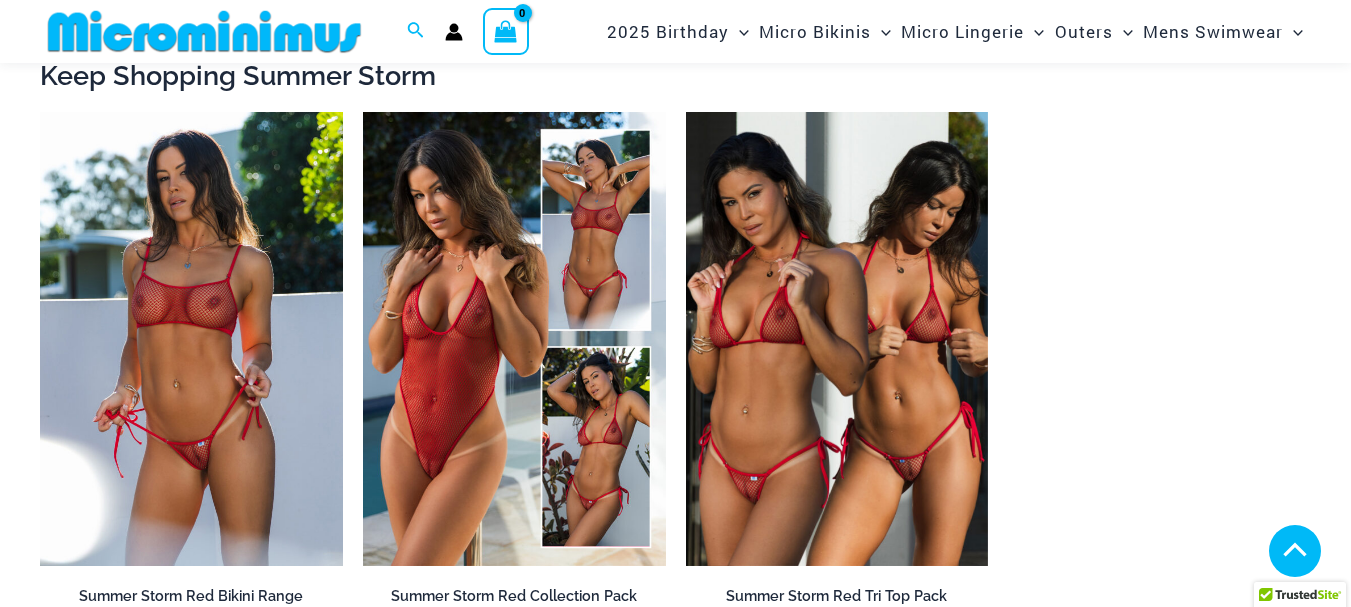scroll, scrollTop: 1897, scrollLeft: 0, axis: vertical 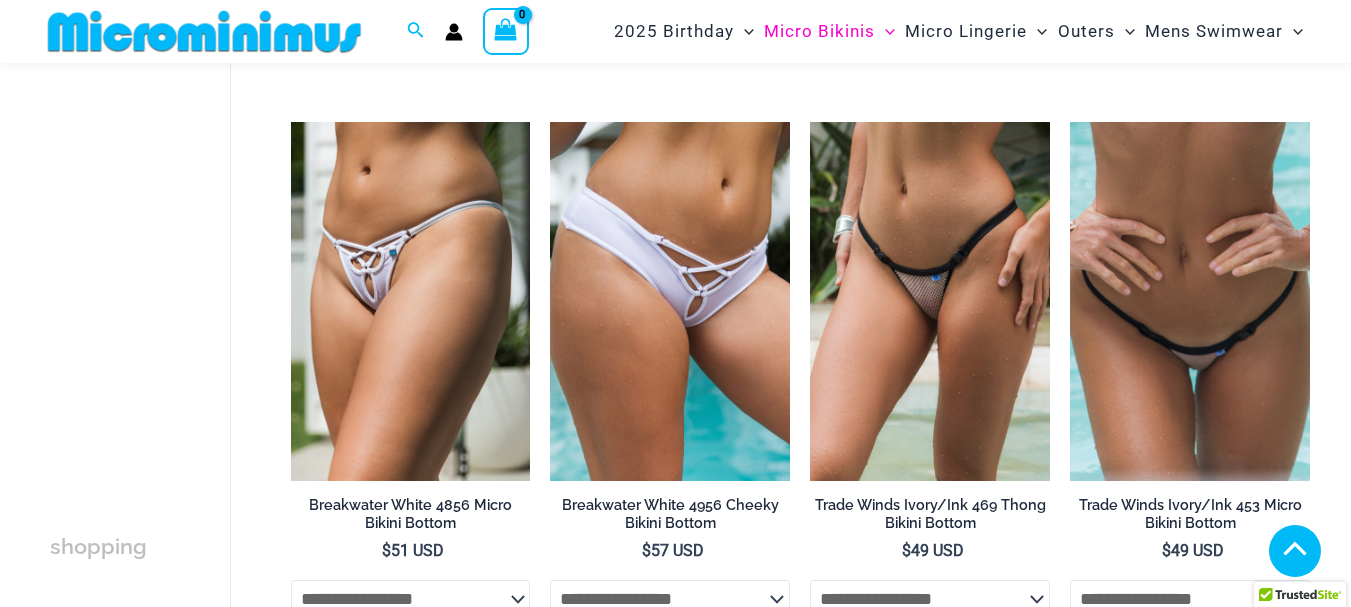 click on "2" at bounding box center (368, 3562) 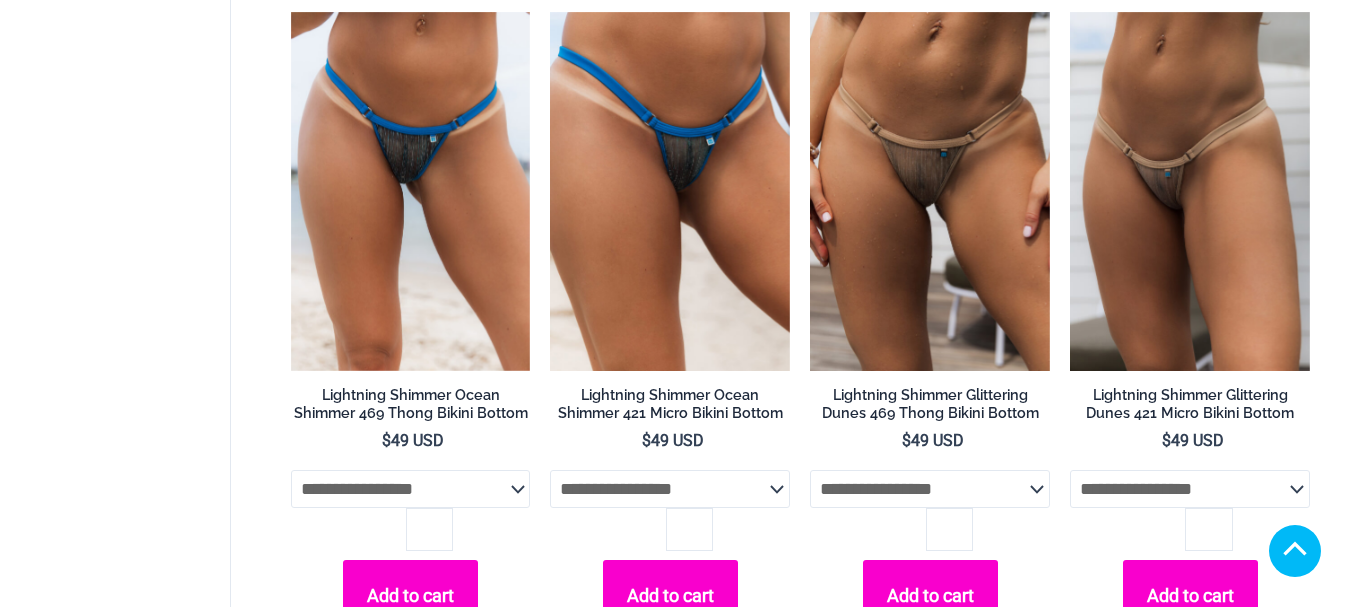 scroll, scrollTop: 1546, scrollLeft: 0, axis: vertical 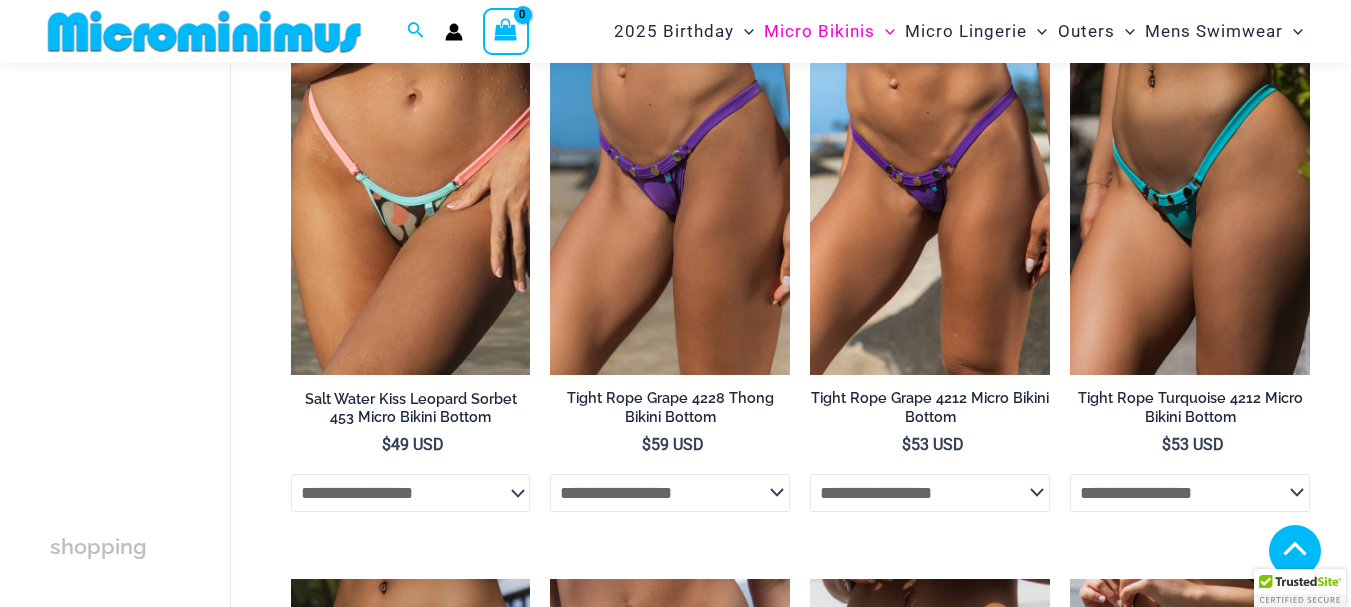 click on "3" at bounding box center (474, 2874) 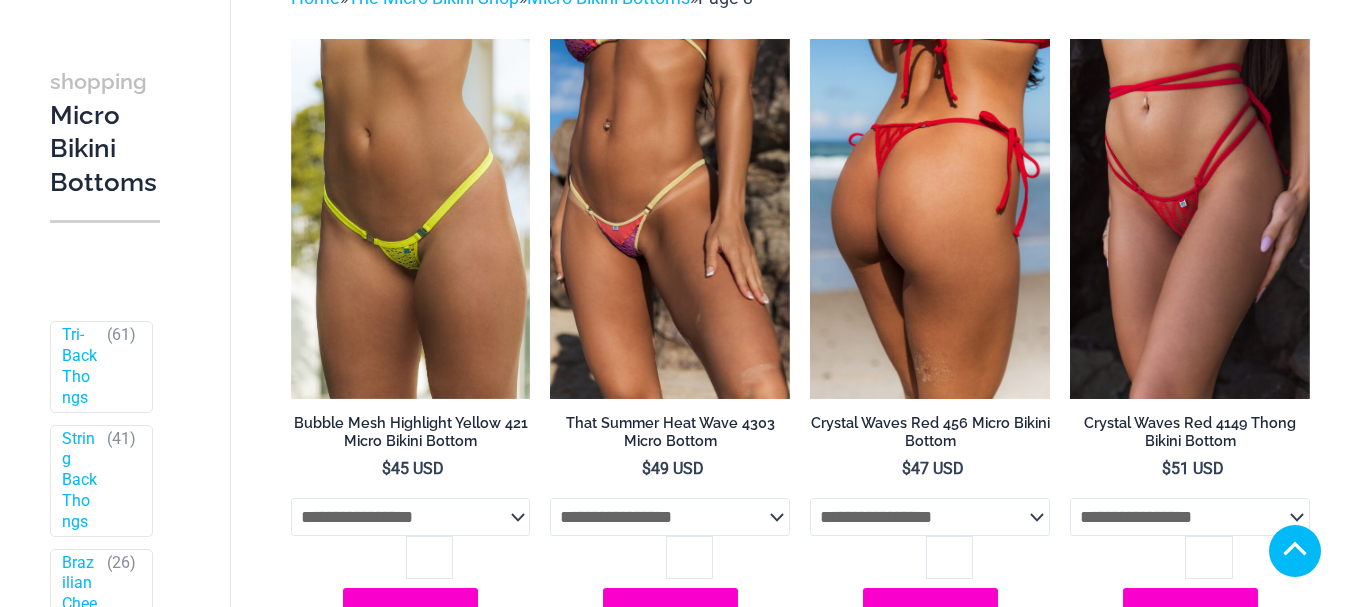 scroll, scrollTop: 496, scrollLeft: 0, axis: vertical 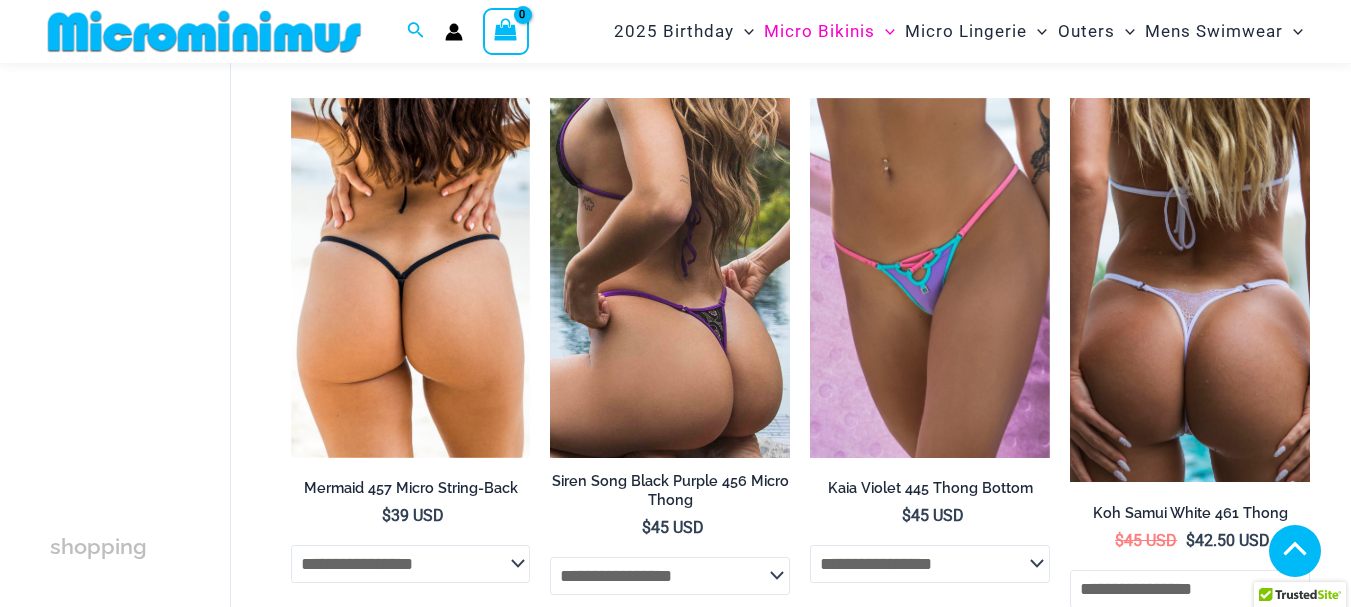 drag, startPoint x: 531, startPoint y: 577, endPoint x: 531, endPoint y: 558, distance: 19 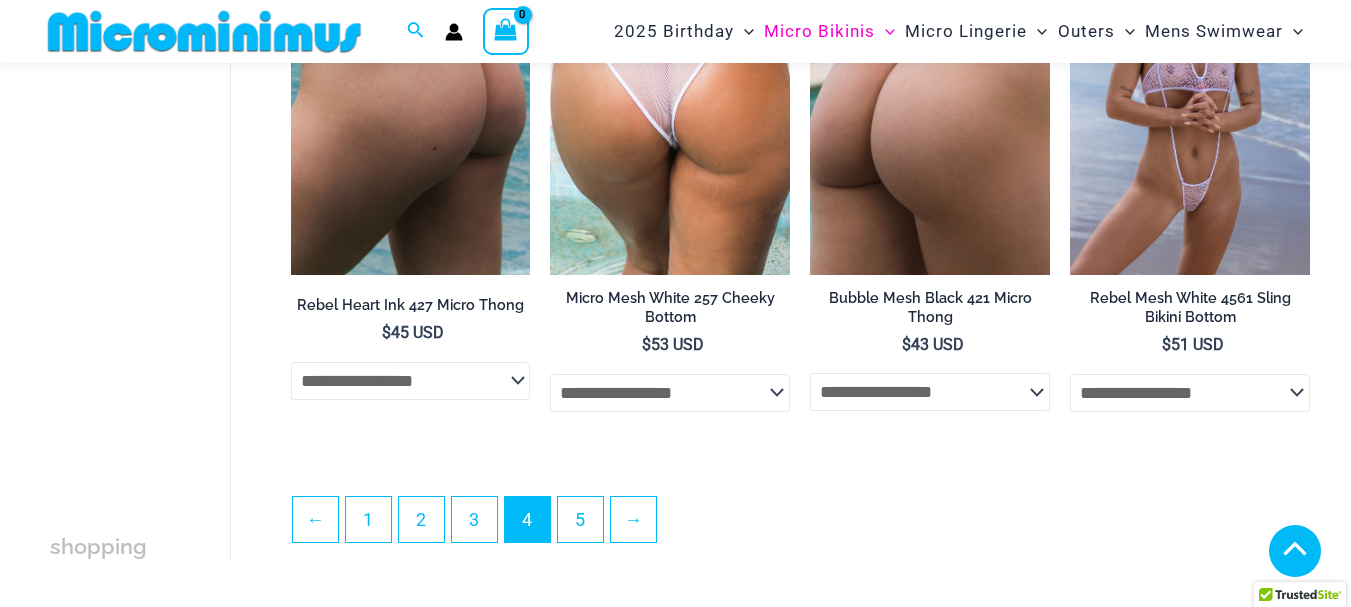 scroll, scrollTop: 4250, scrollLeft: 0, axis: vertical 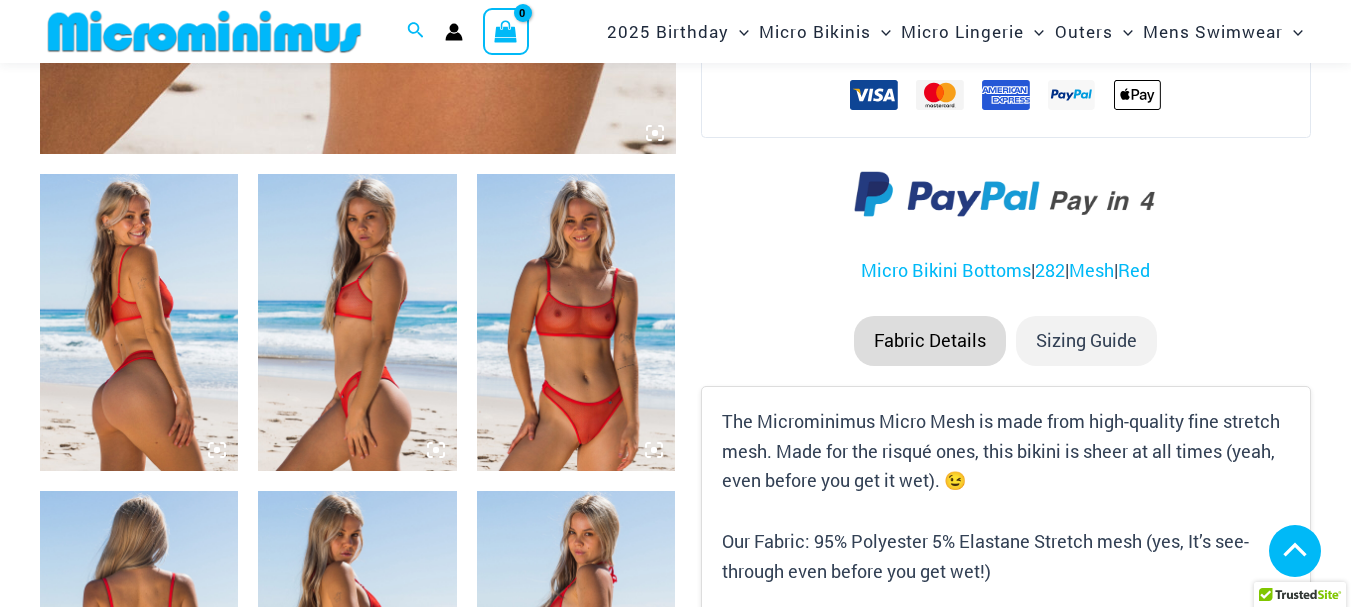 click 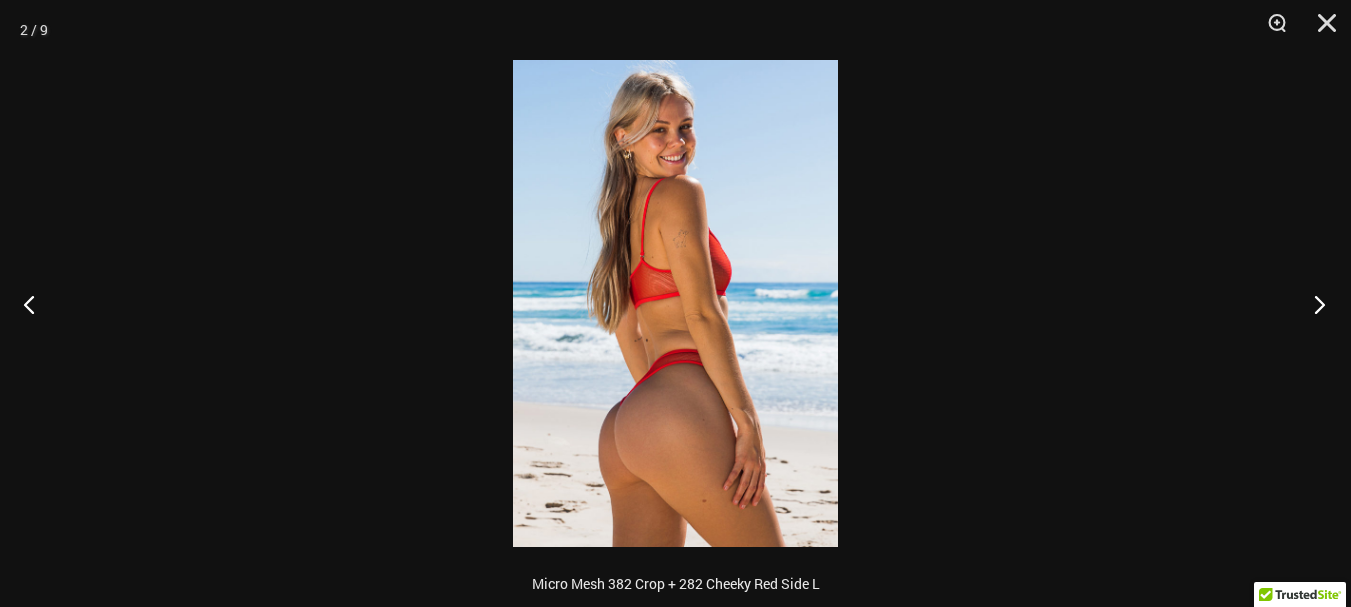 click at bounding box center (1313, 304) 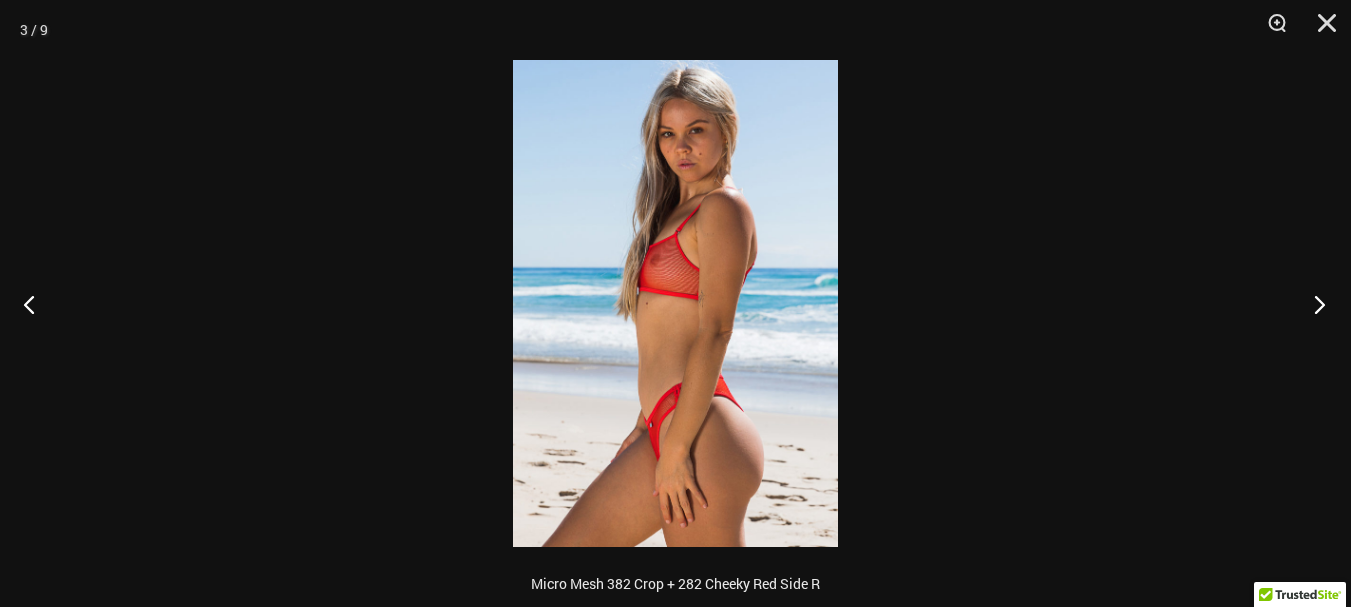click at bounding box center (1313, 304) 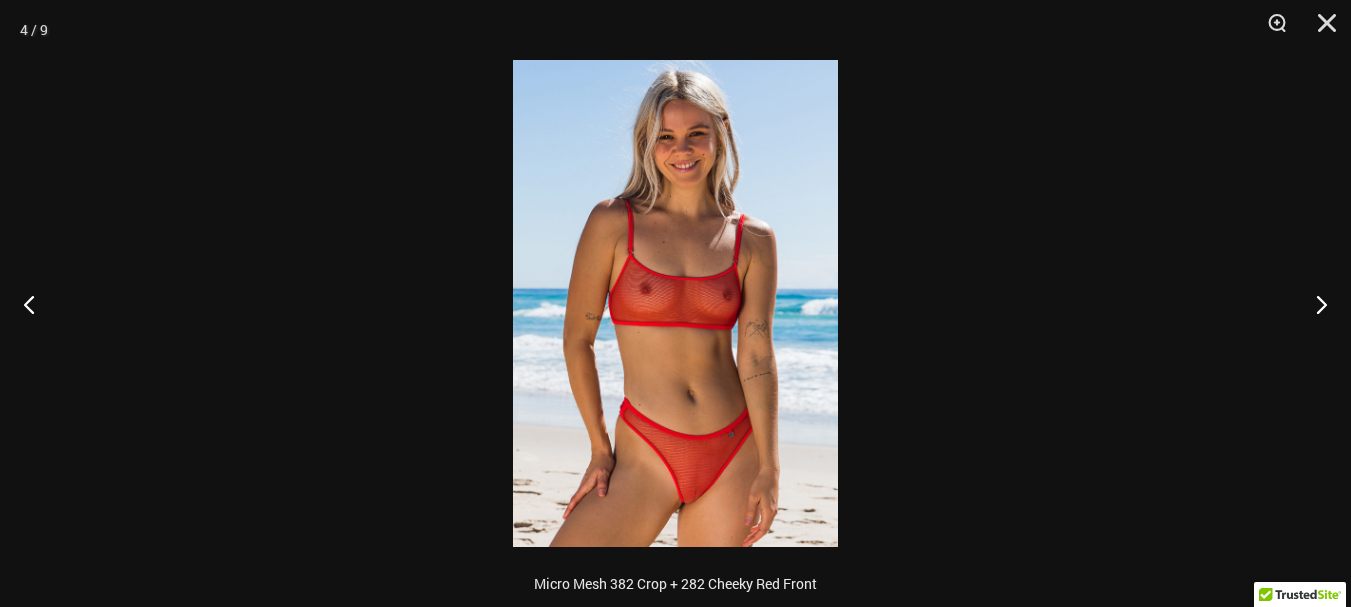 click at bounding box center [675, 303] 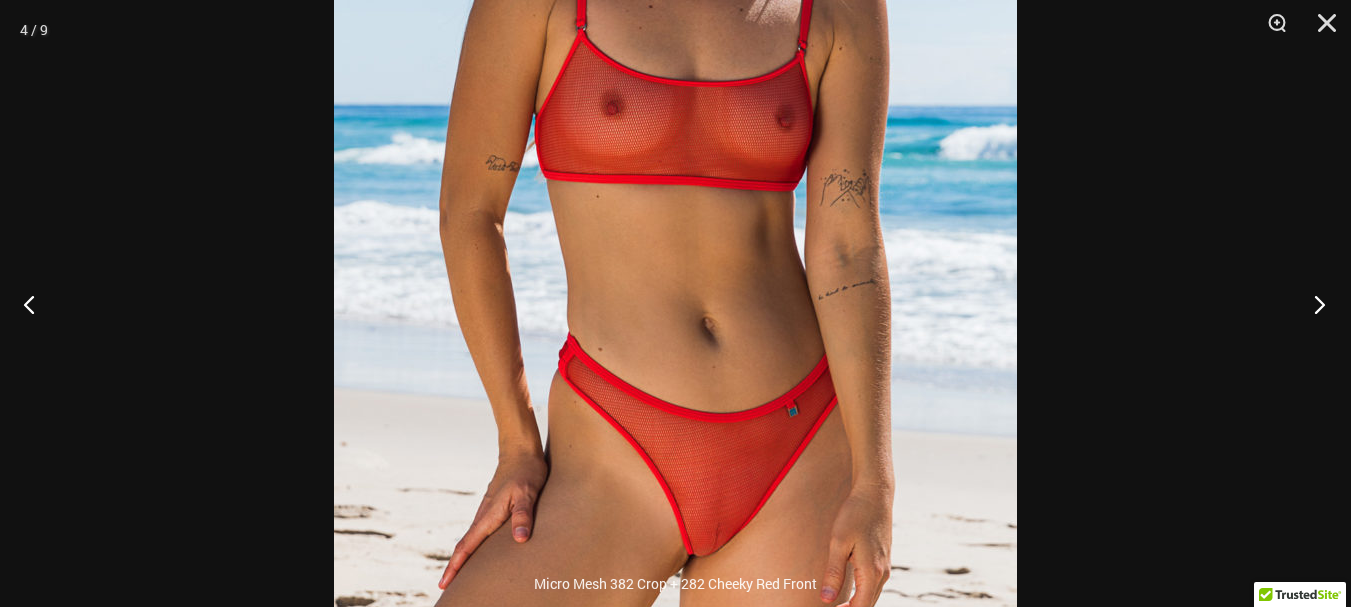 click at bounding box center [1313, 304] 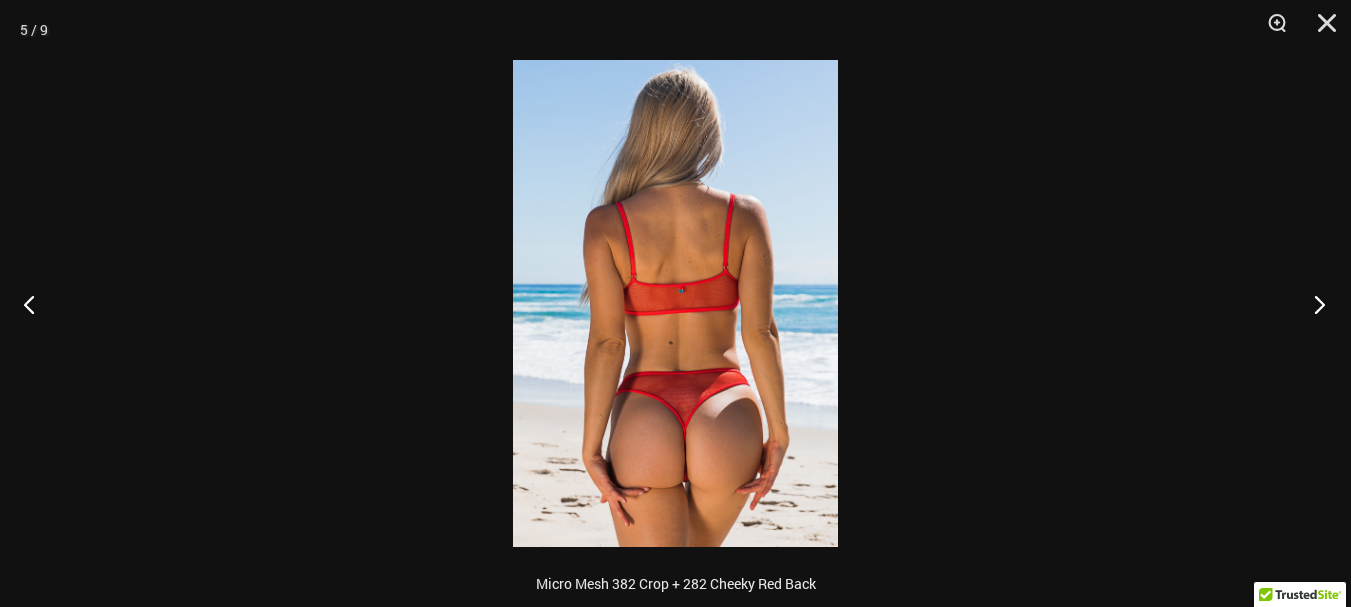 click at bounding box center (1313, 304) 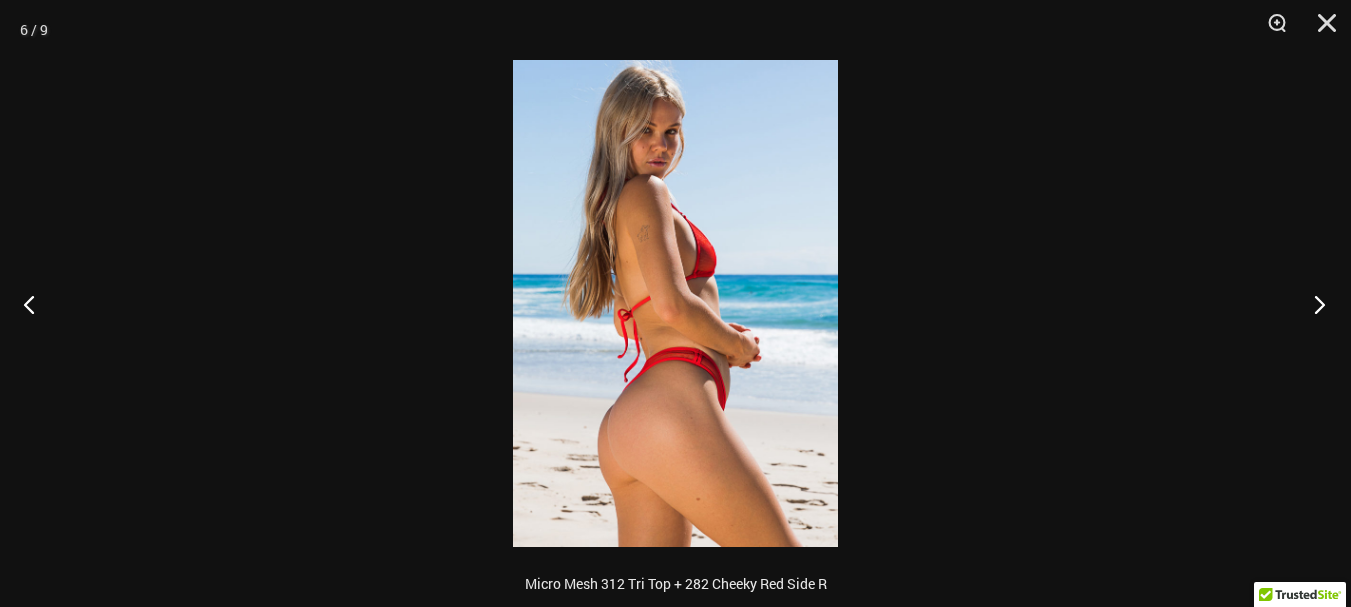 click at bounding box center (1313, 304) 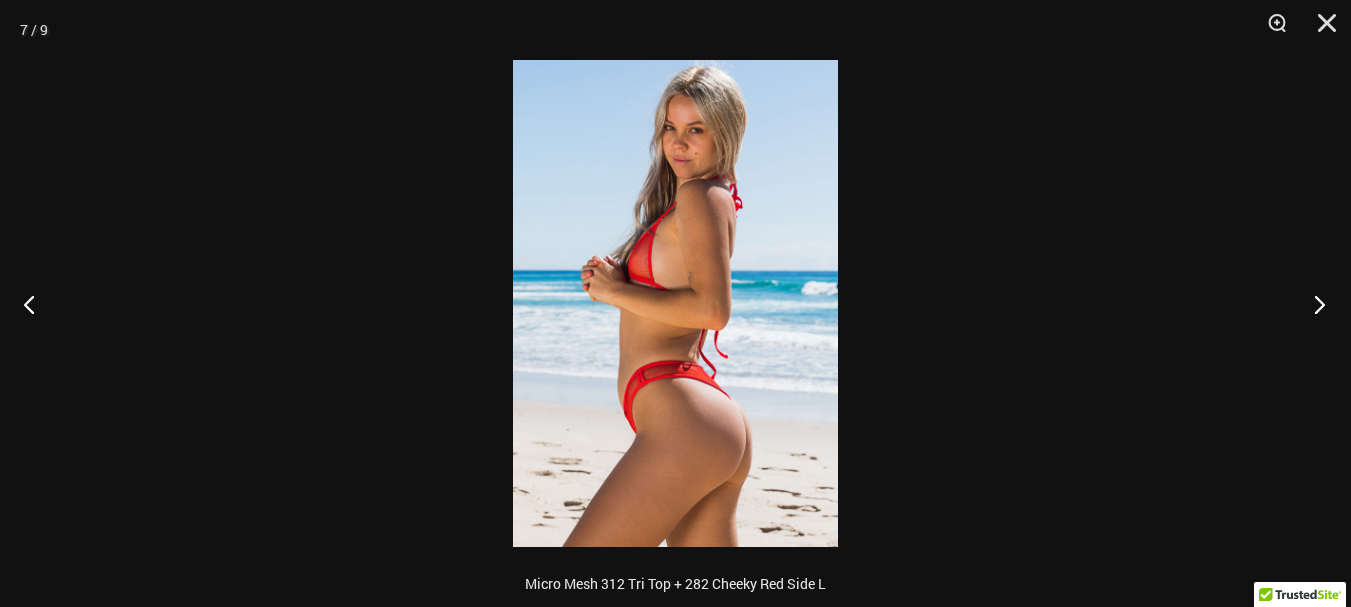 click at bounding box center (1313, 304) 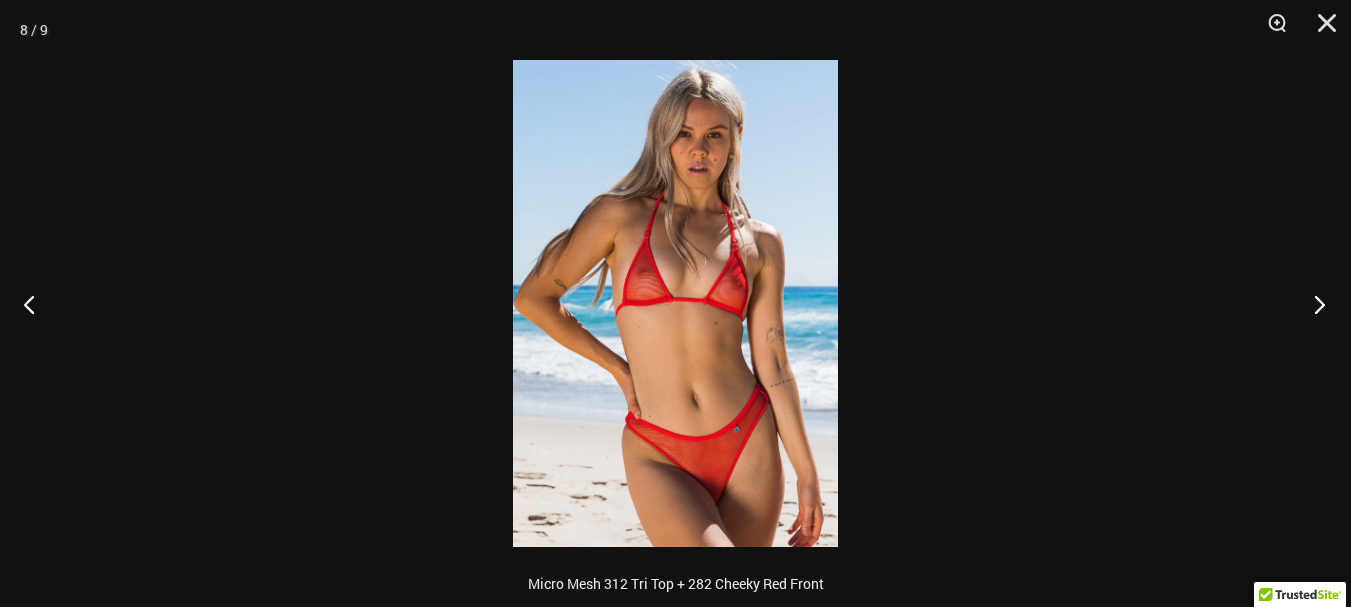click at bounding box center (1313, 304) 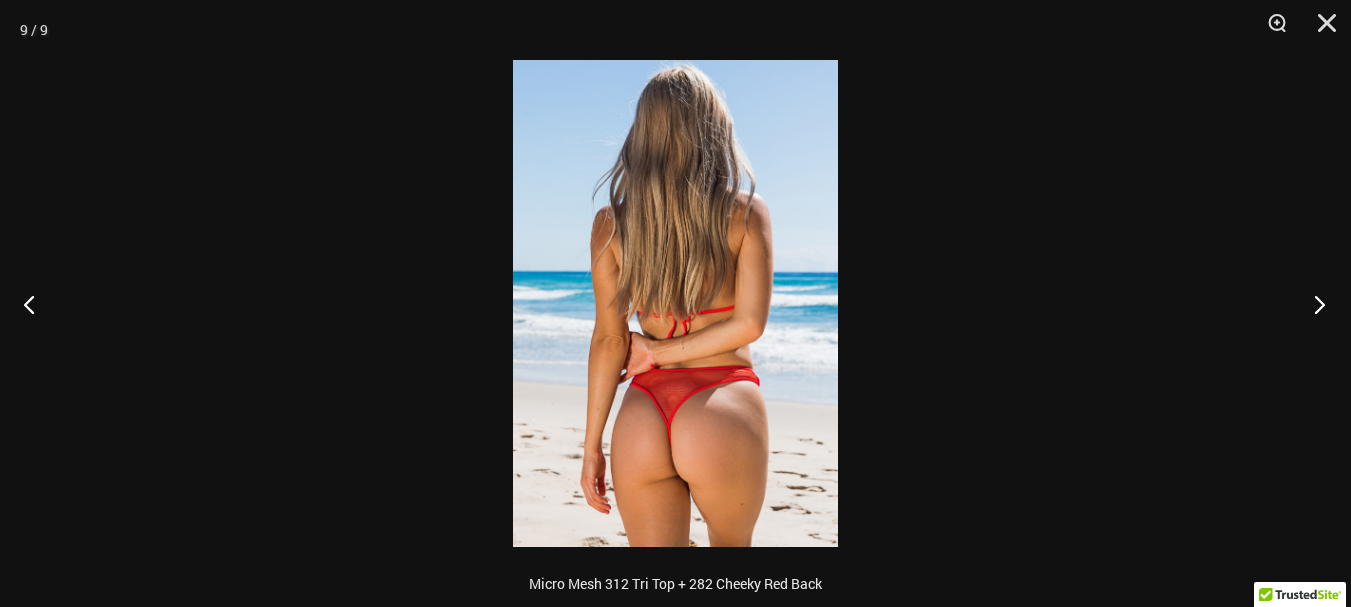 click at bounding box center [1313, 304] 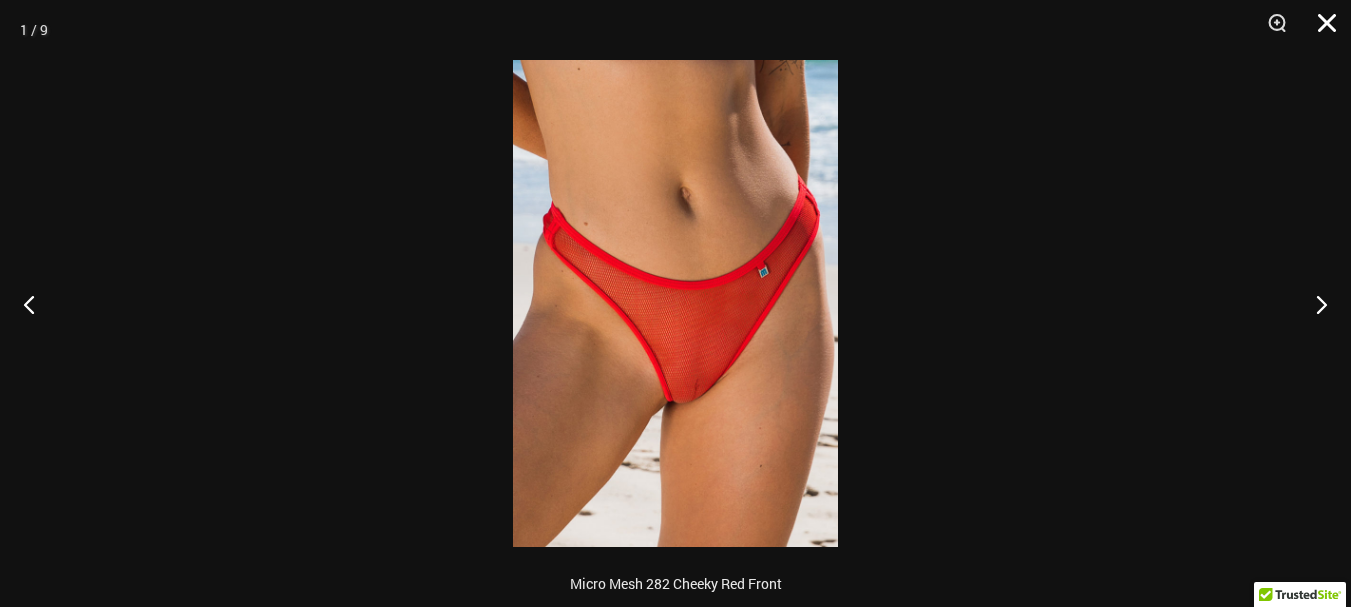 click at bounding box center (1320, 30) 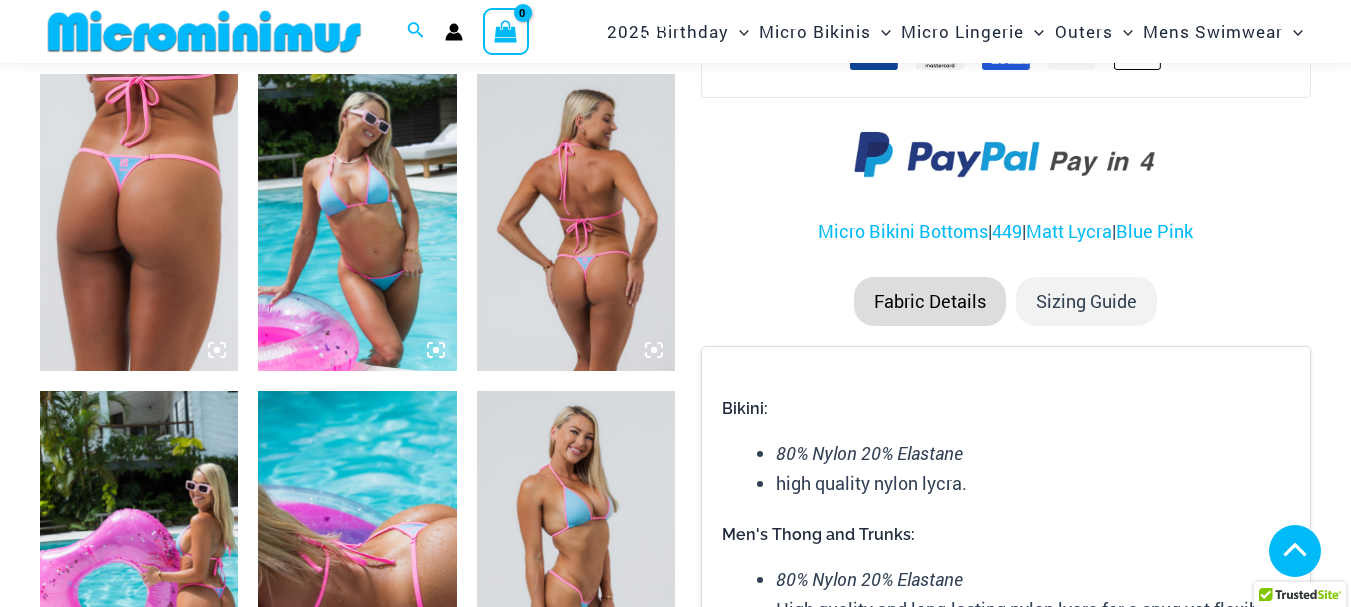 scroll, scrollTop: 1482, scrollLeft: 0, axis: vertical 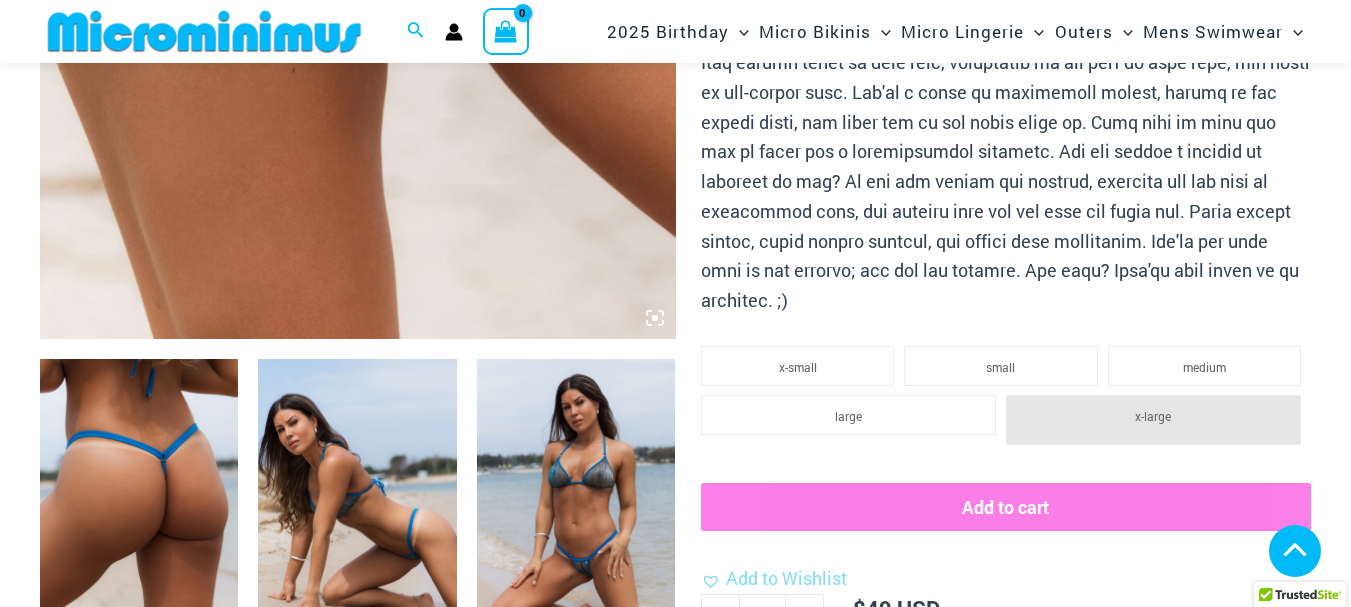 click at bounding box center [576, 508] 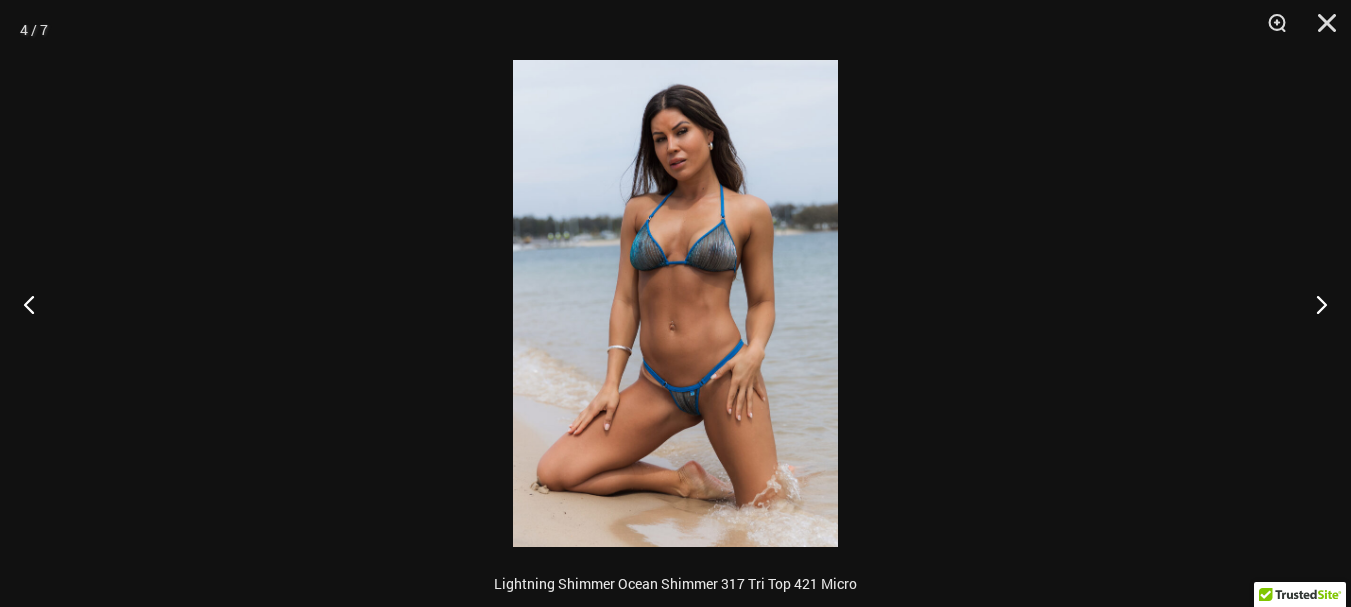 click at bounding box center (675, 303) 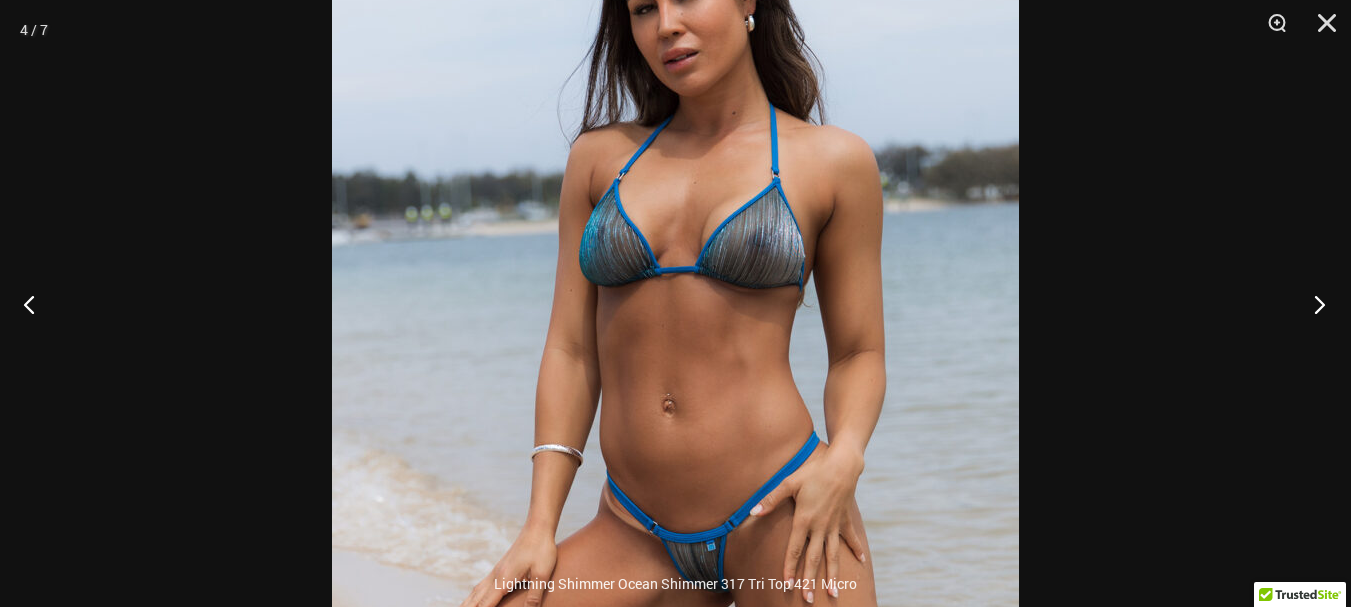 click at bounding box center (1313, 304) 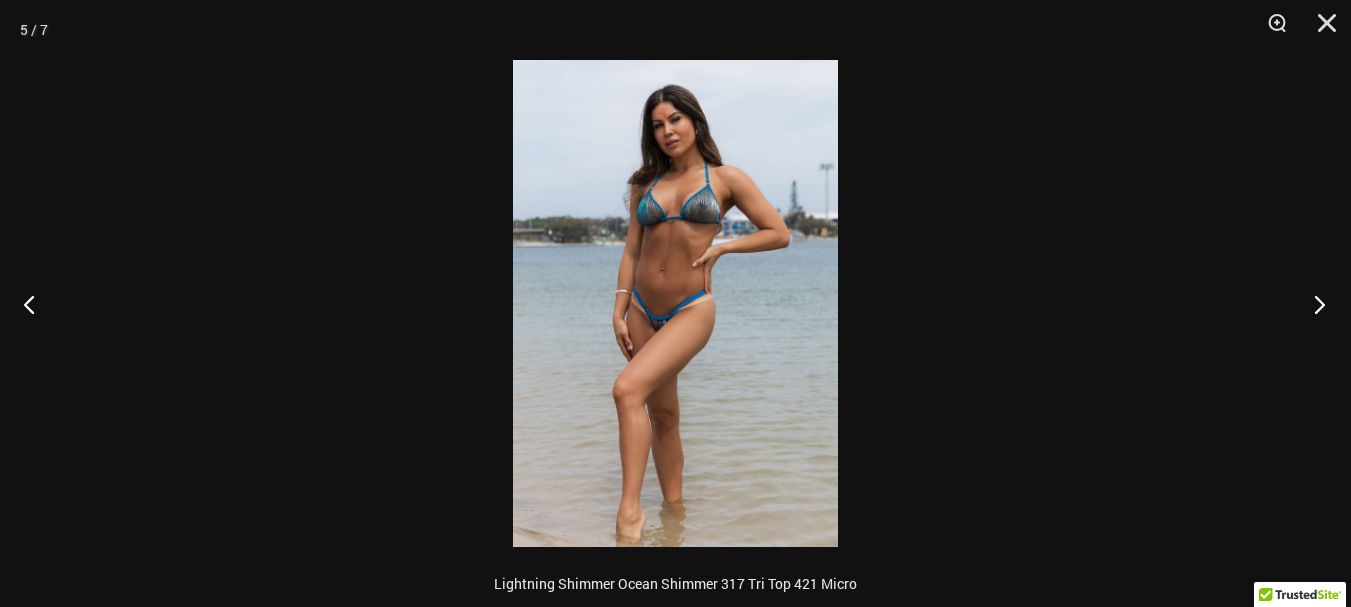 click at bounding box center [1313, 304] 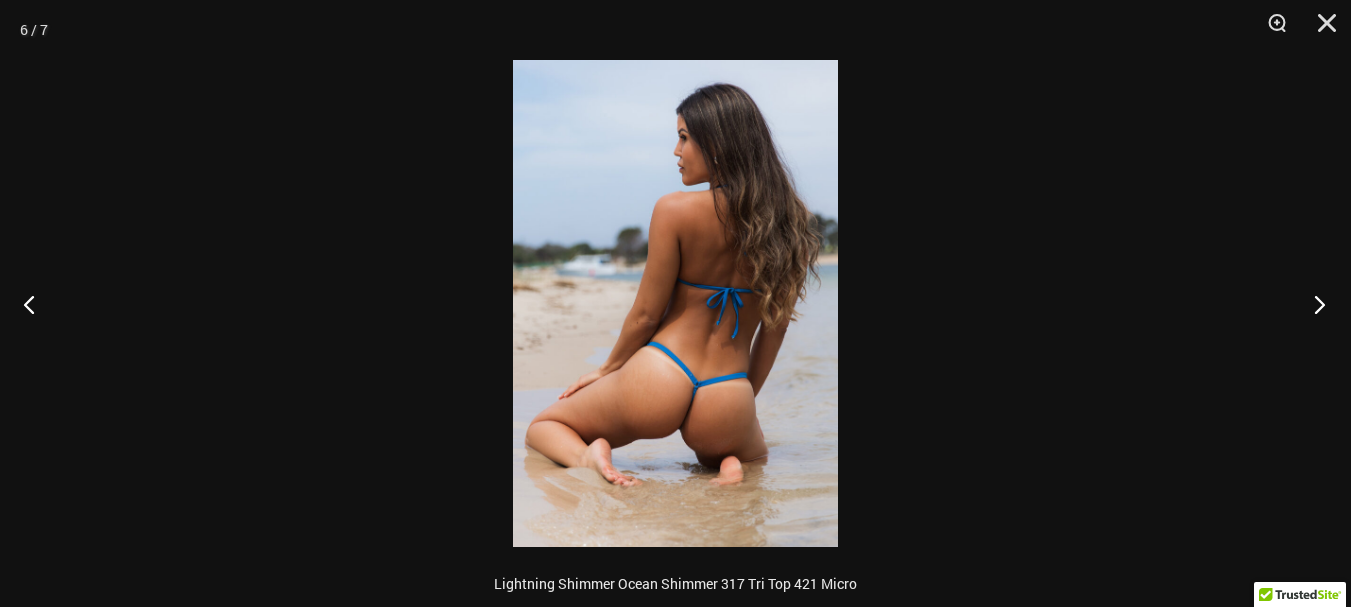 click at bounding box center [1313, 304] 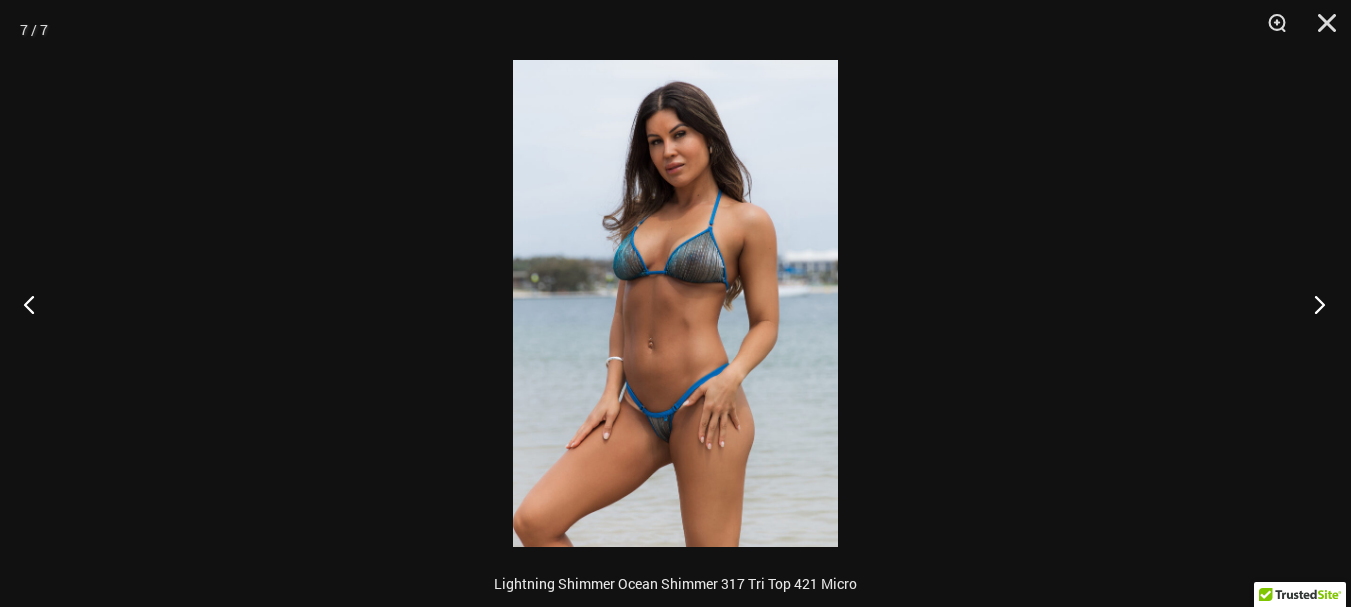 click at bounding box center (1313, 304) 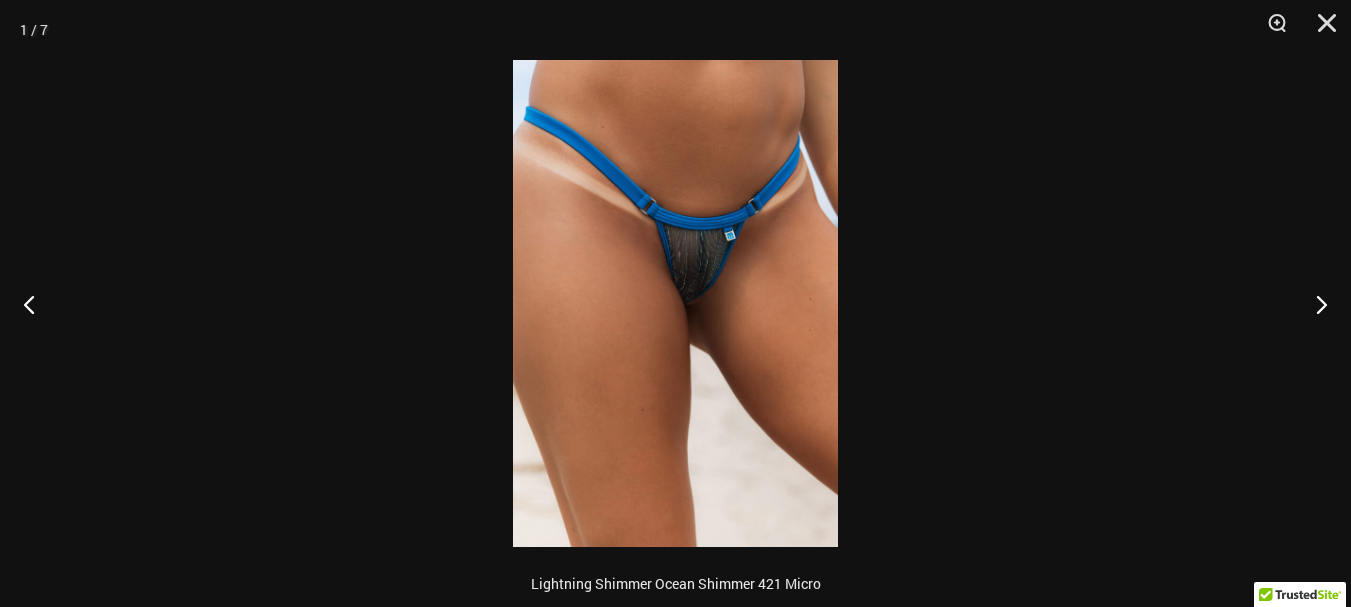 click at bounding box center (675, 303) 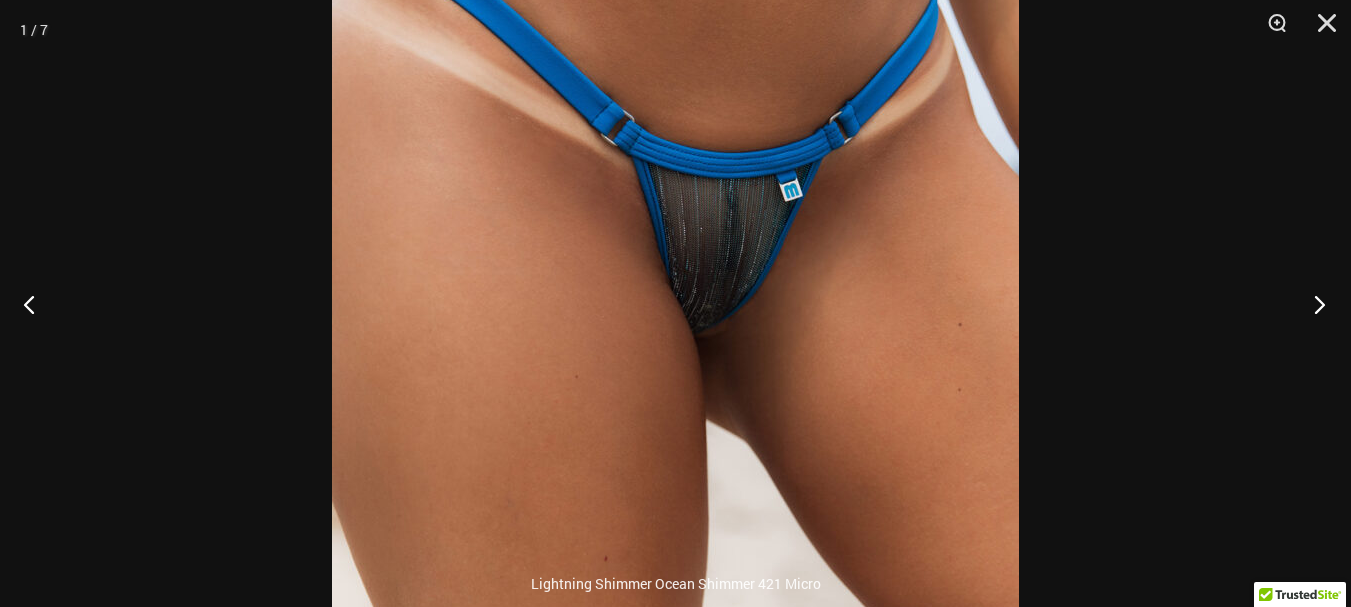 click at bounding box center [1313, 304] 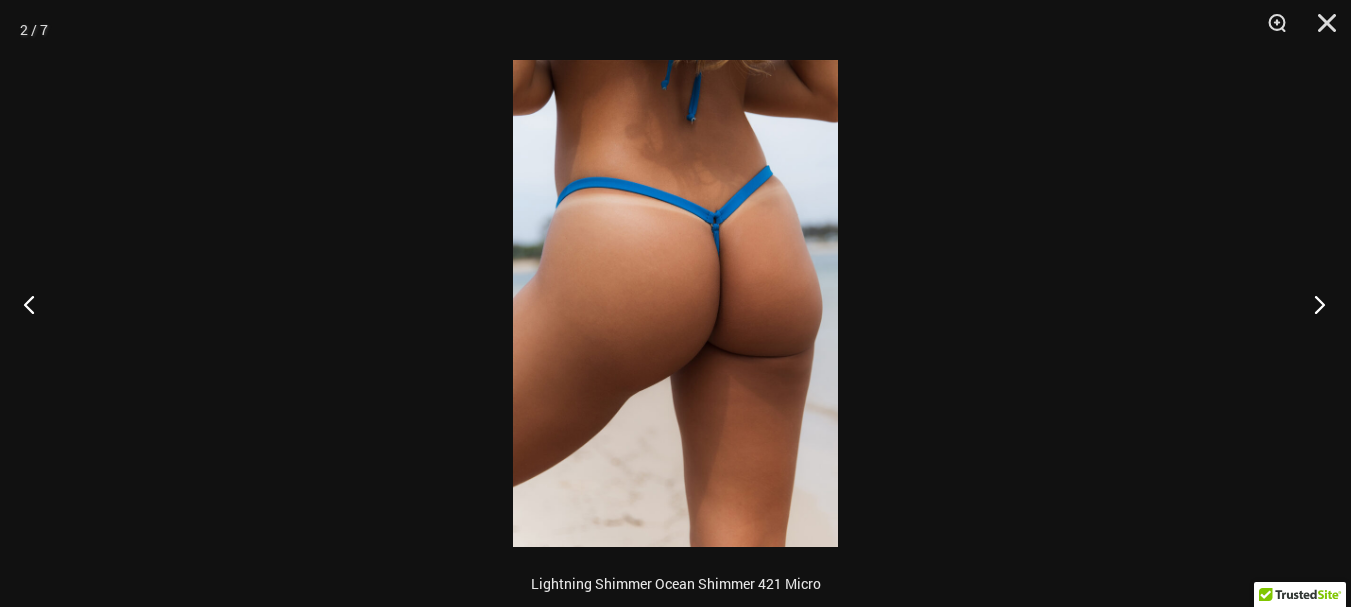 click at bounding box center (1313, 304) 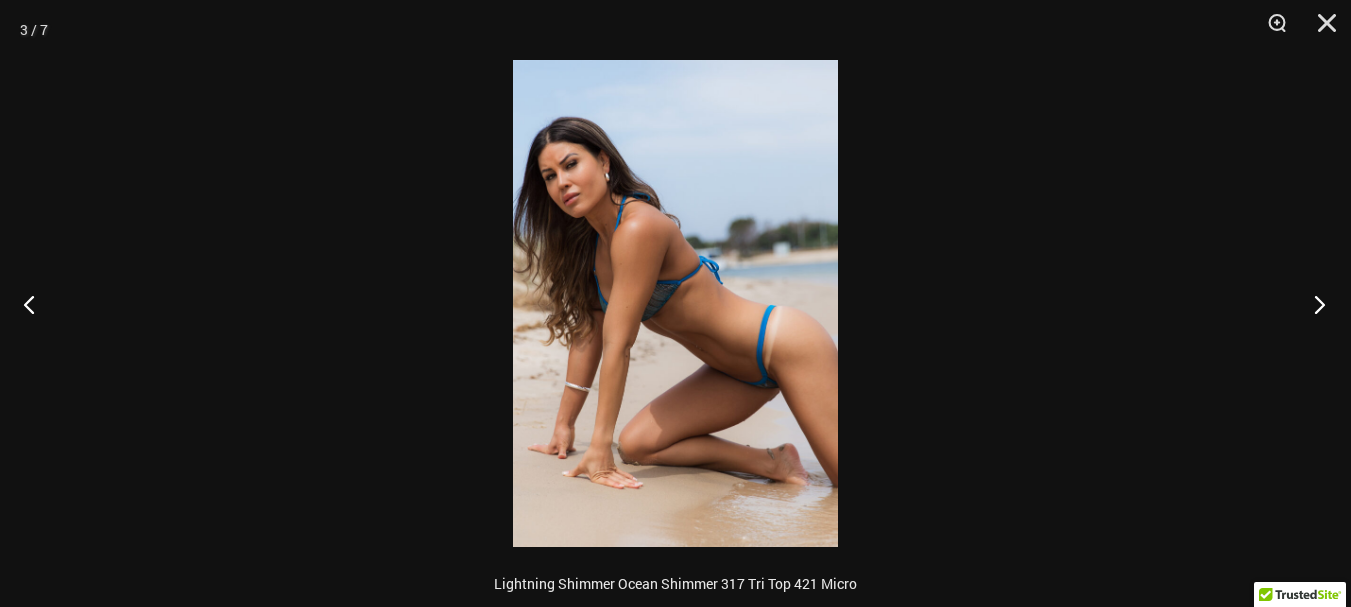 click at bounding box center [1313, 304] 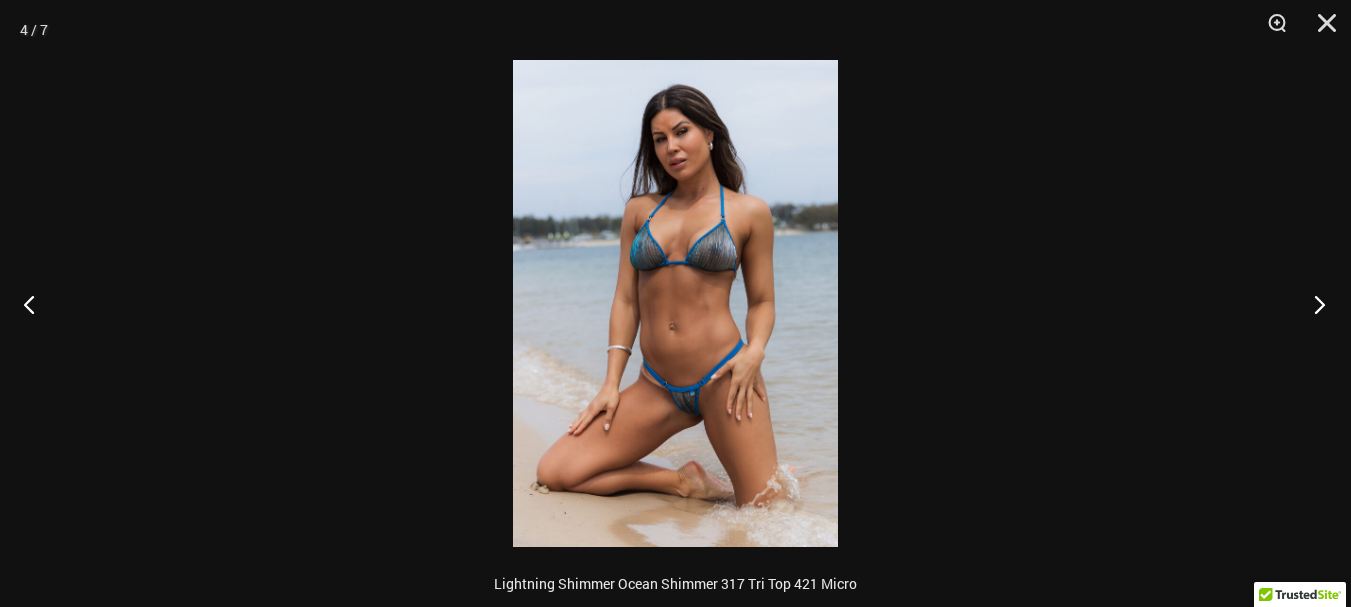 click at bounding box center [1313, 304] 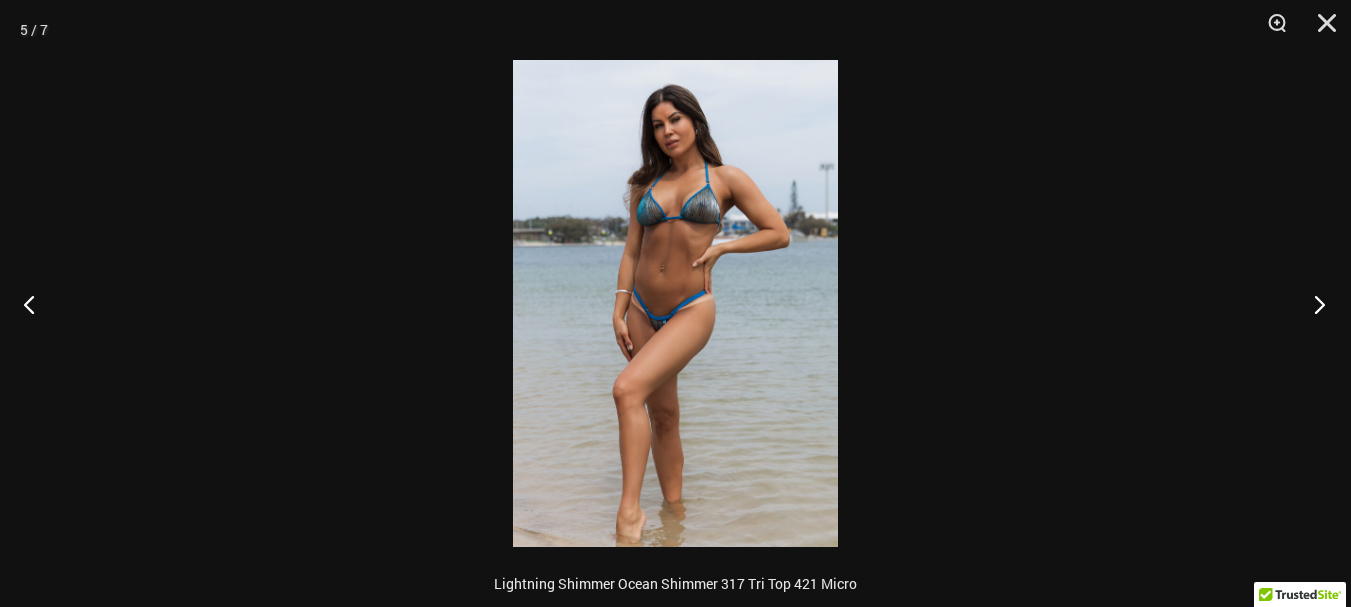 click at bounding box center (1313, 304) 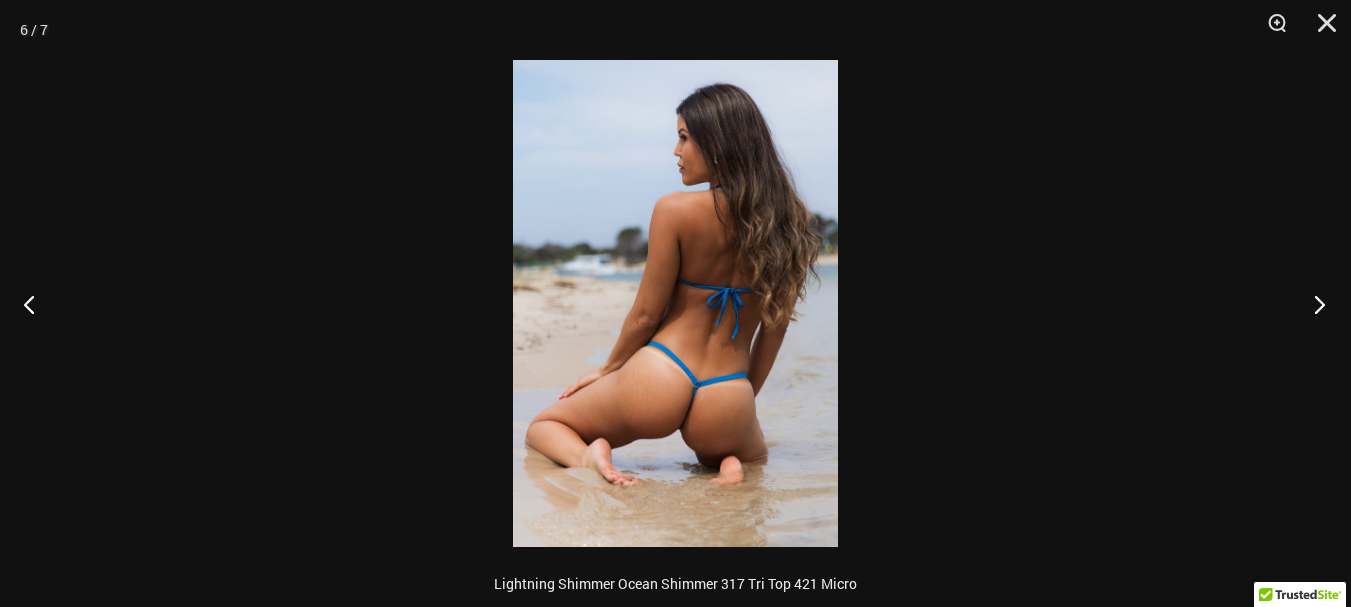 click at bounding box center [1313, 304] 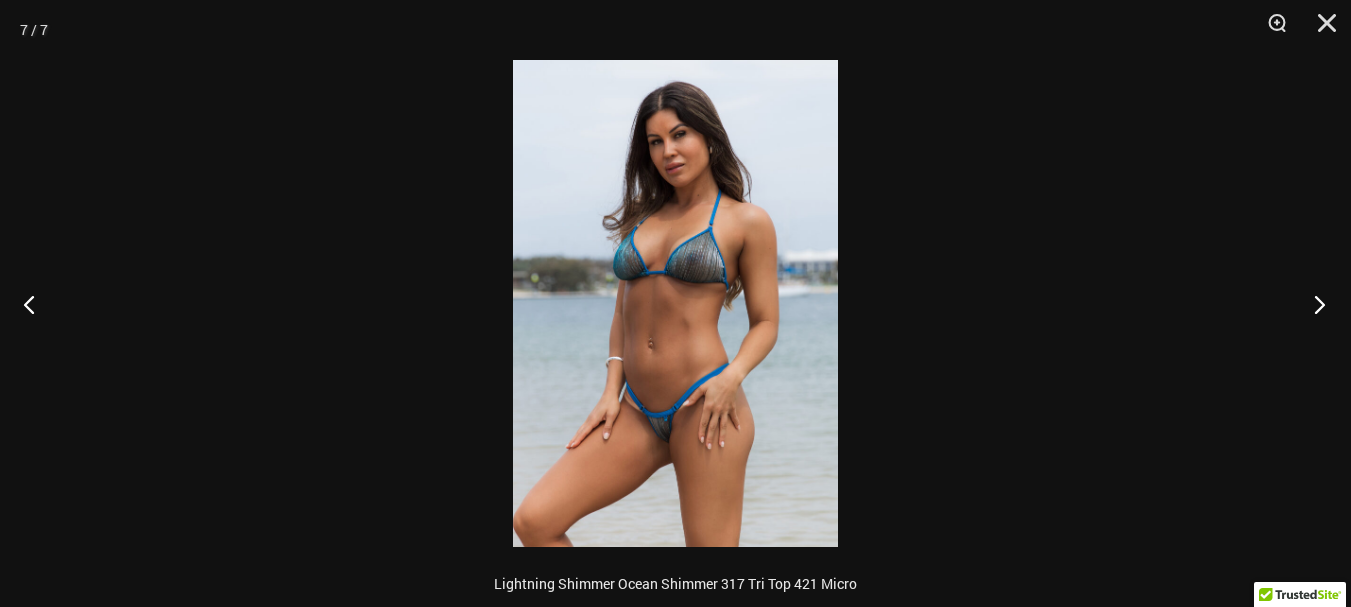 click at bounding box center [1313, 304] 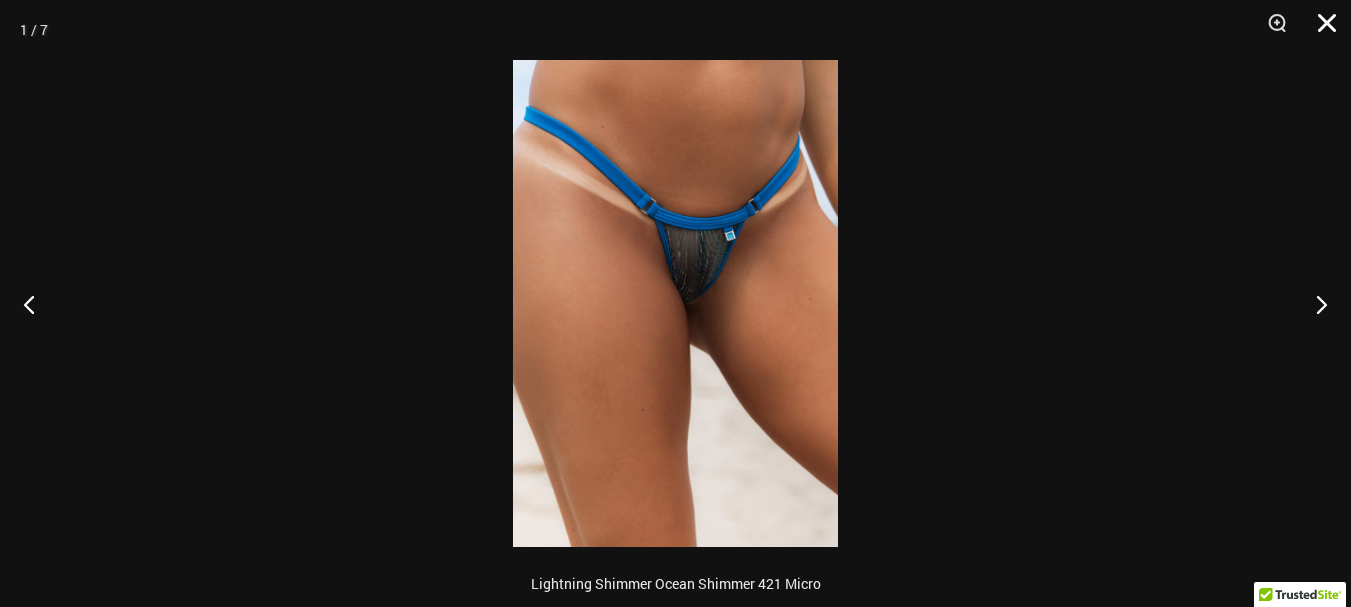 click at bounding box center (1320, 30) 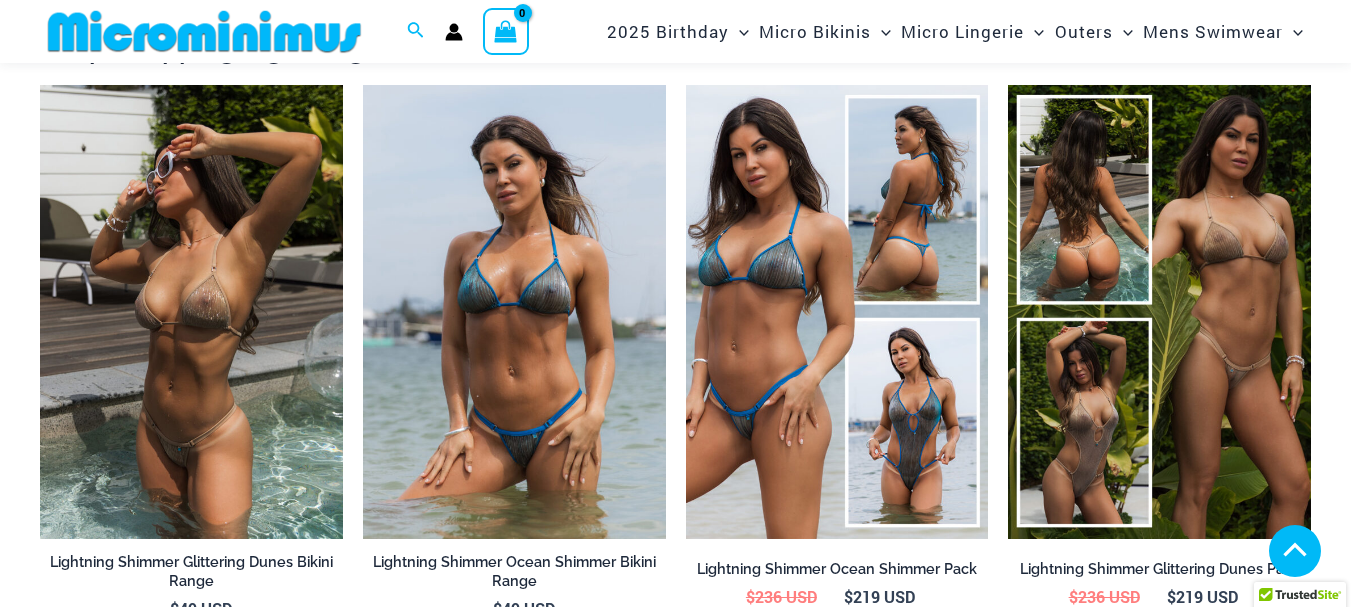 scroll, scrollTop: 2397, scrollLeft: 0, axis: vertical 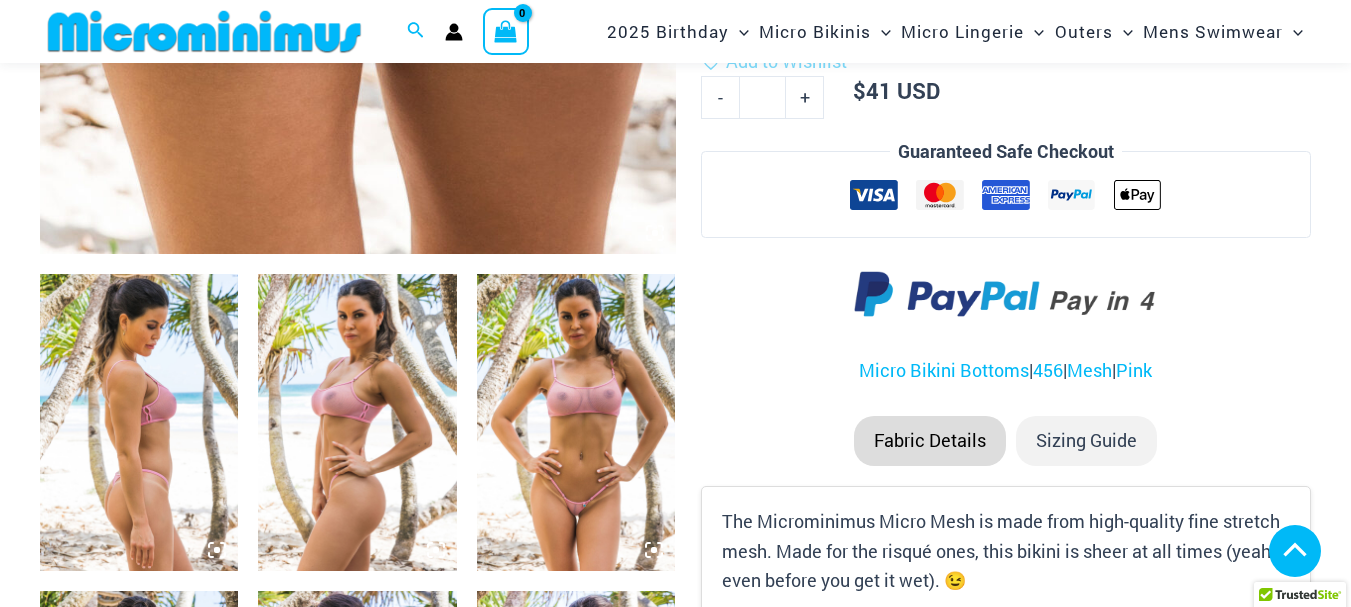 click at bounding box center (576, 423) 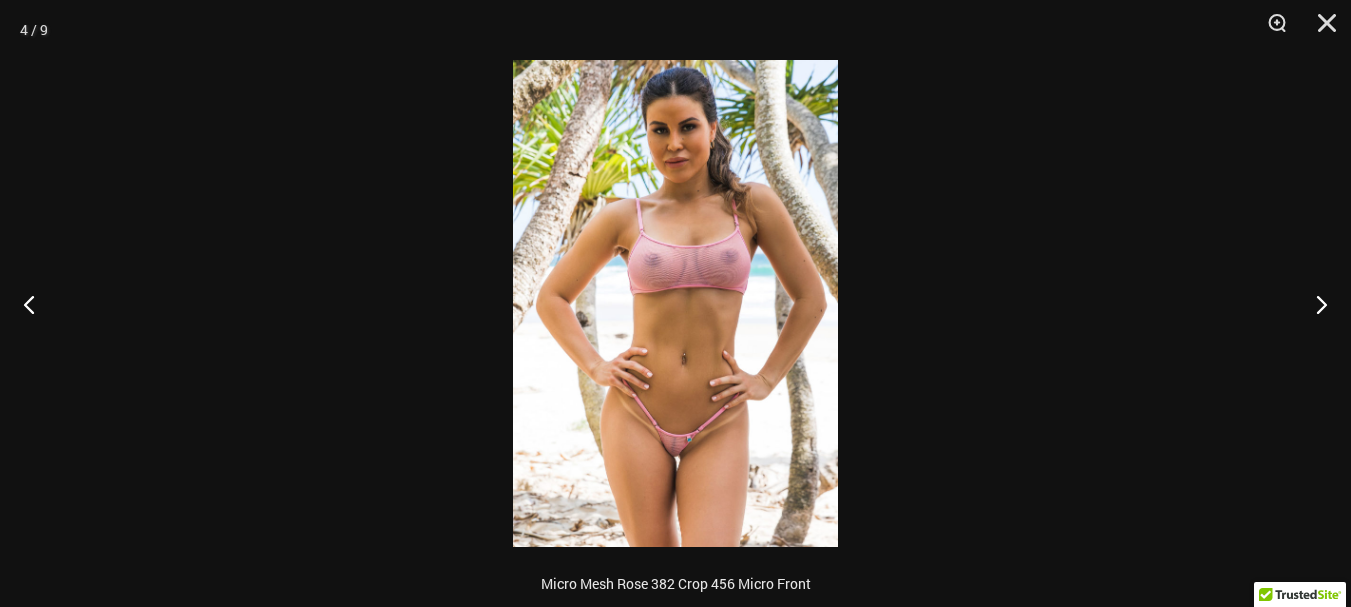 click at bounding box center [675, 303] 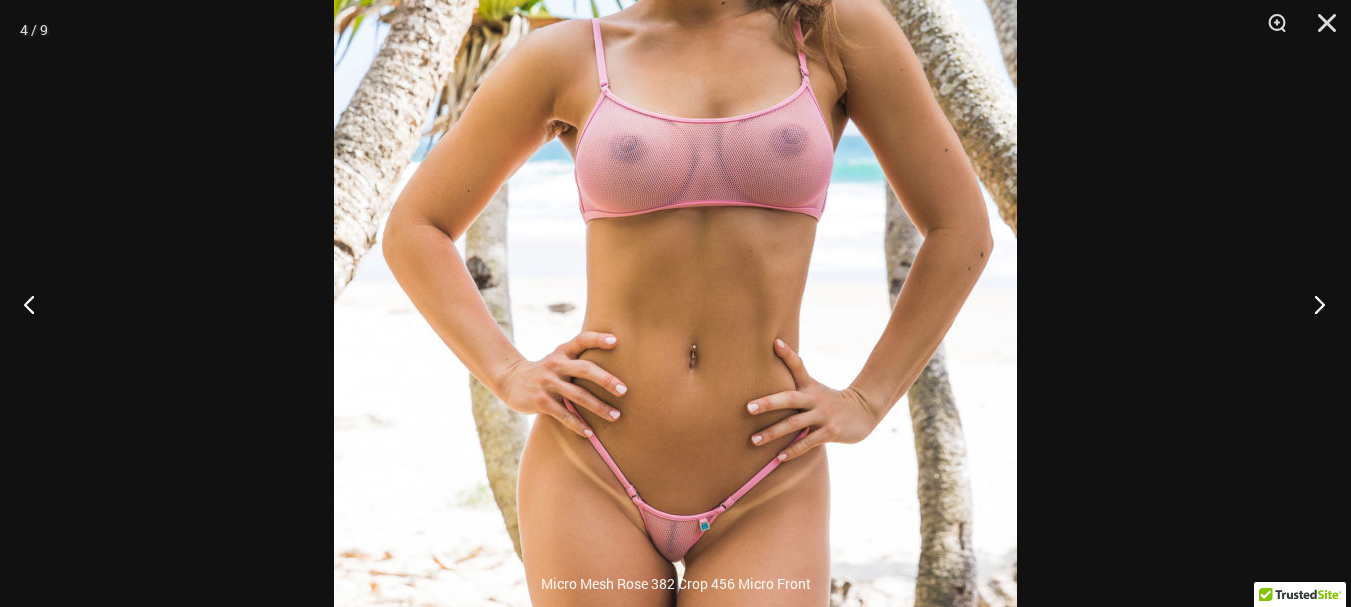 click at bounding box center [1313, 304] 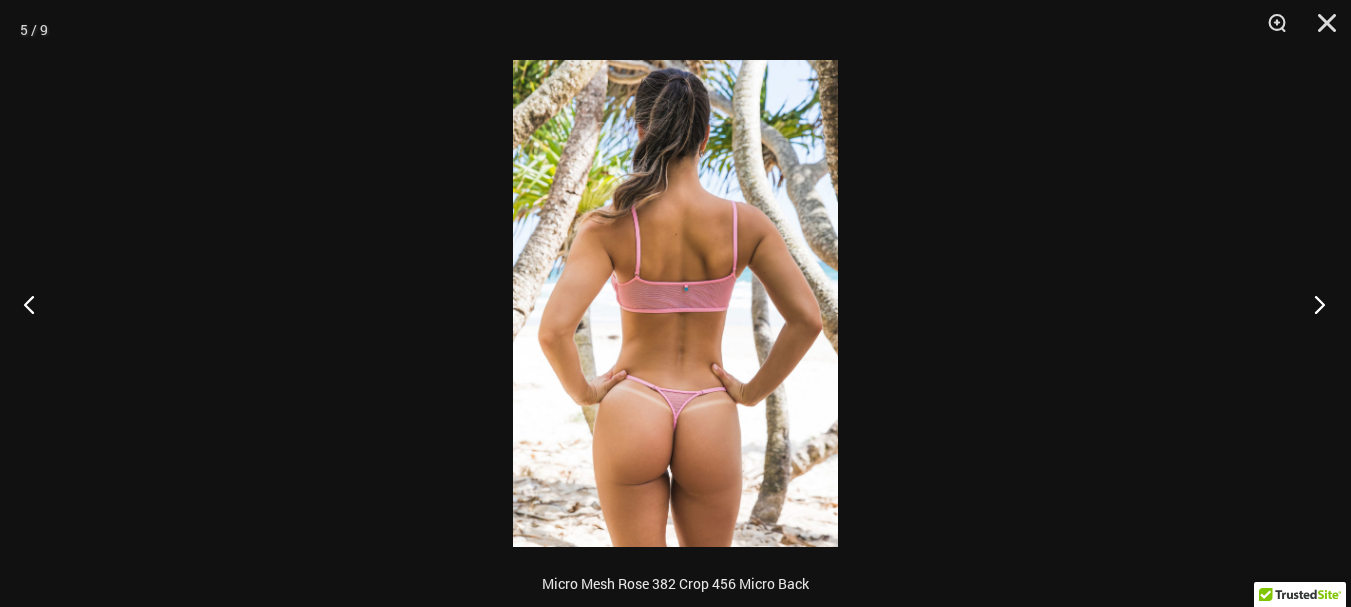 click at bounding box center [1313, 304] 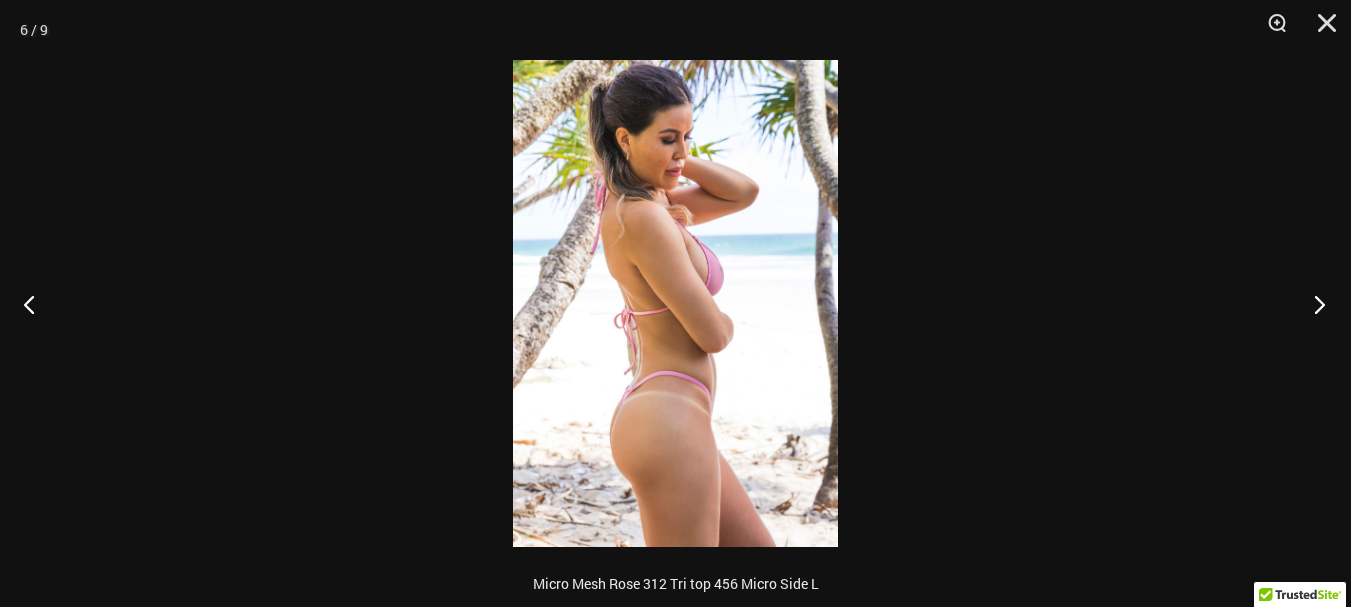 click at bounding box center (1313, 304) 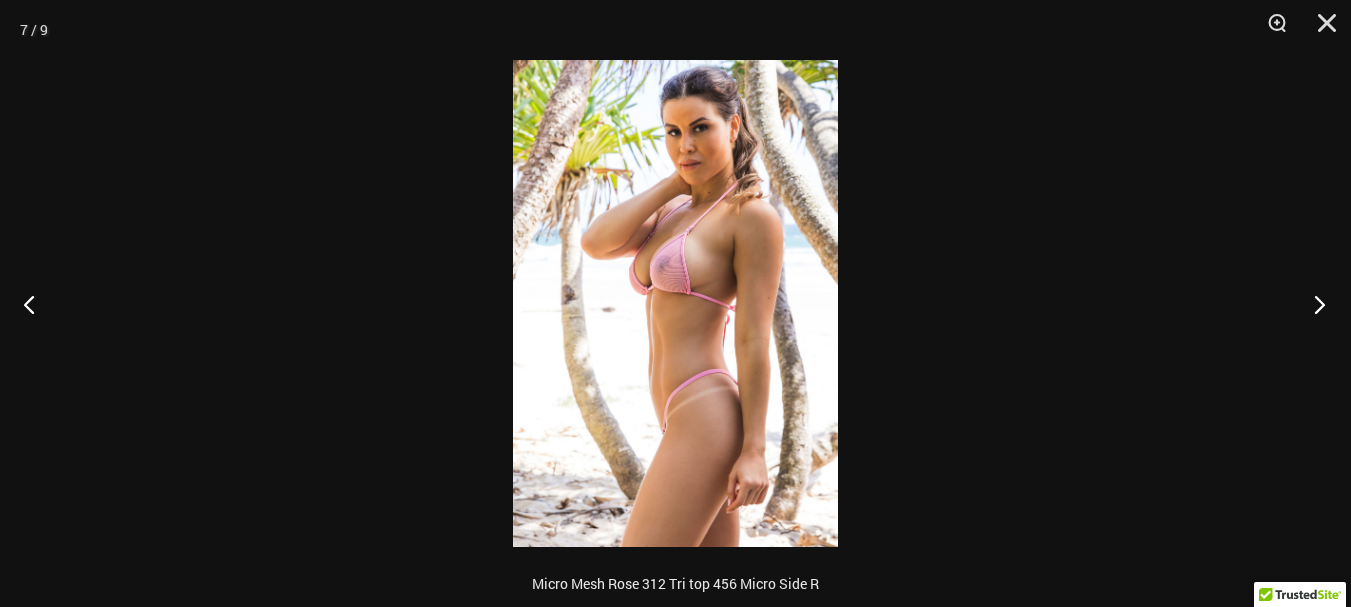 click at bounding box center (1313, 304) 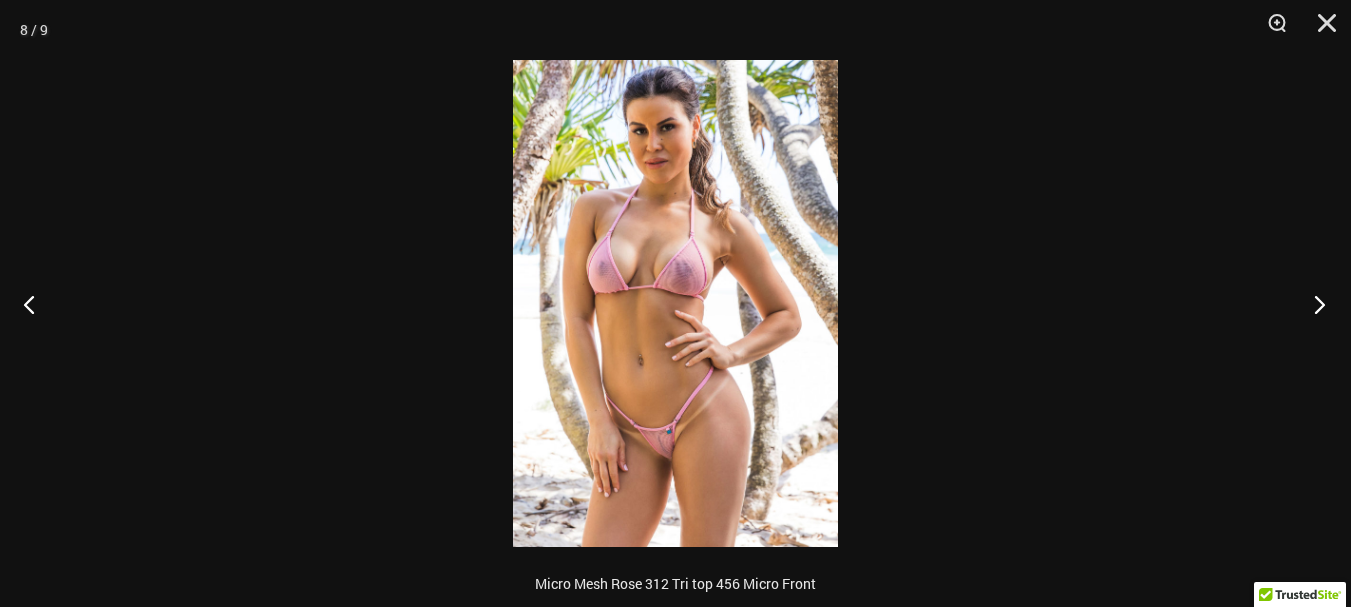 click at bounding box center [1313, 304] 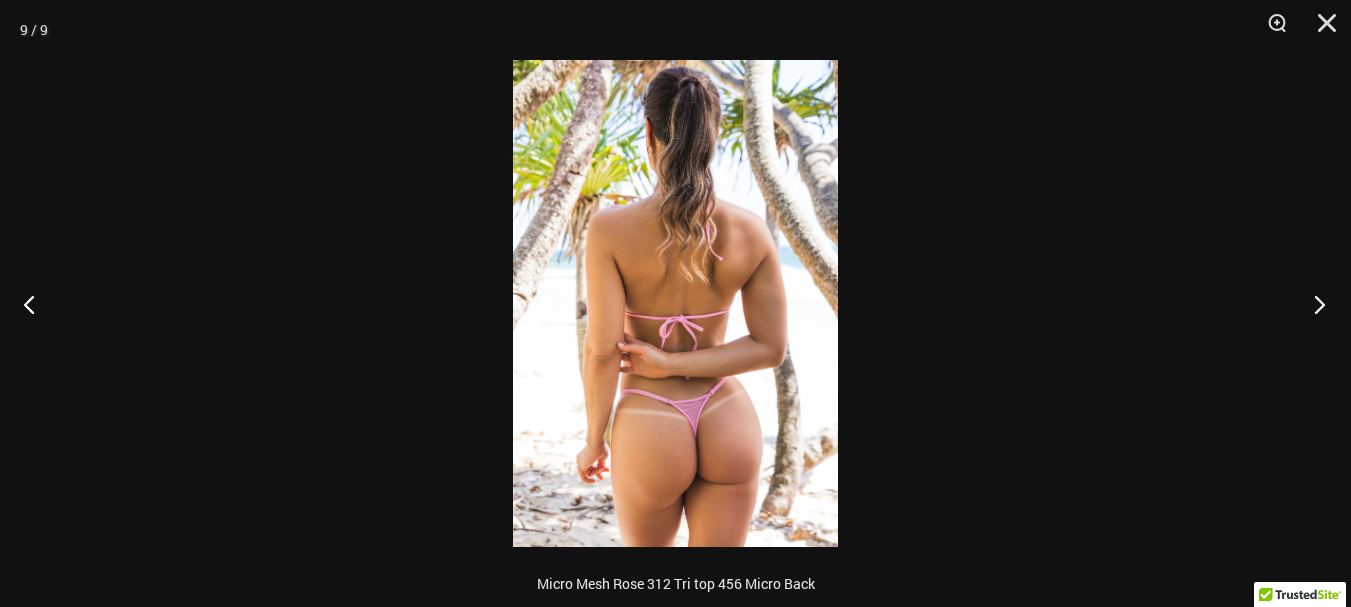 click at bounding box center (1313, 304) 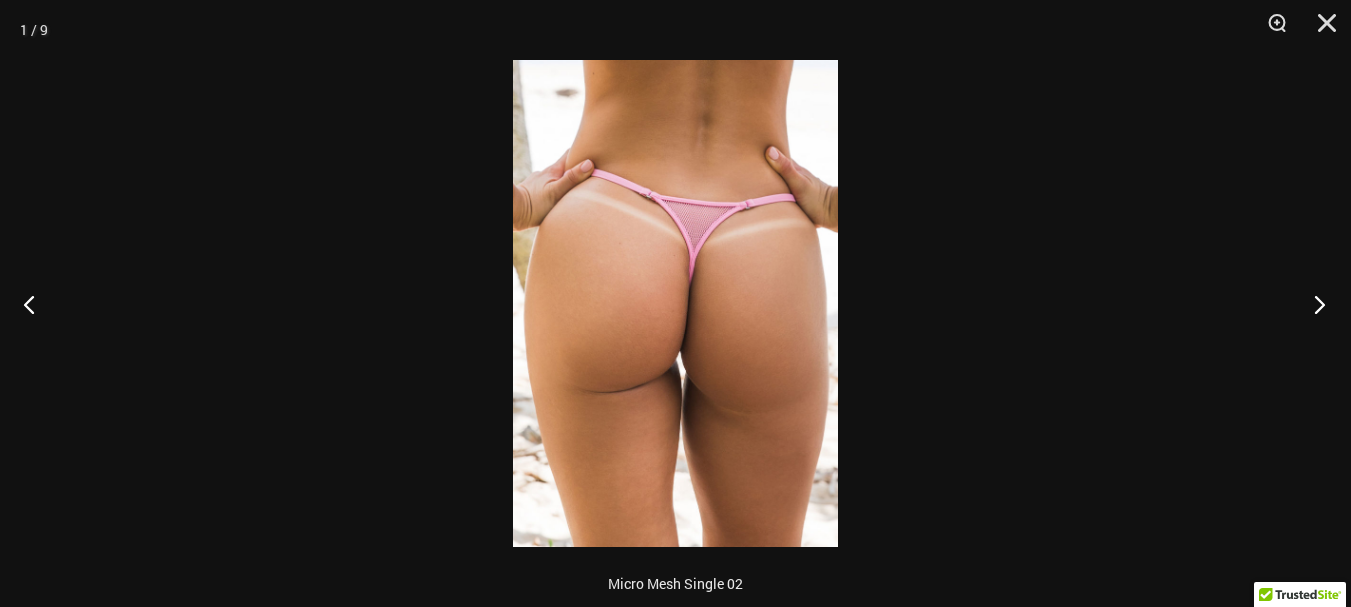 click at bounding box center (1313, 304) 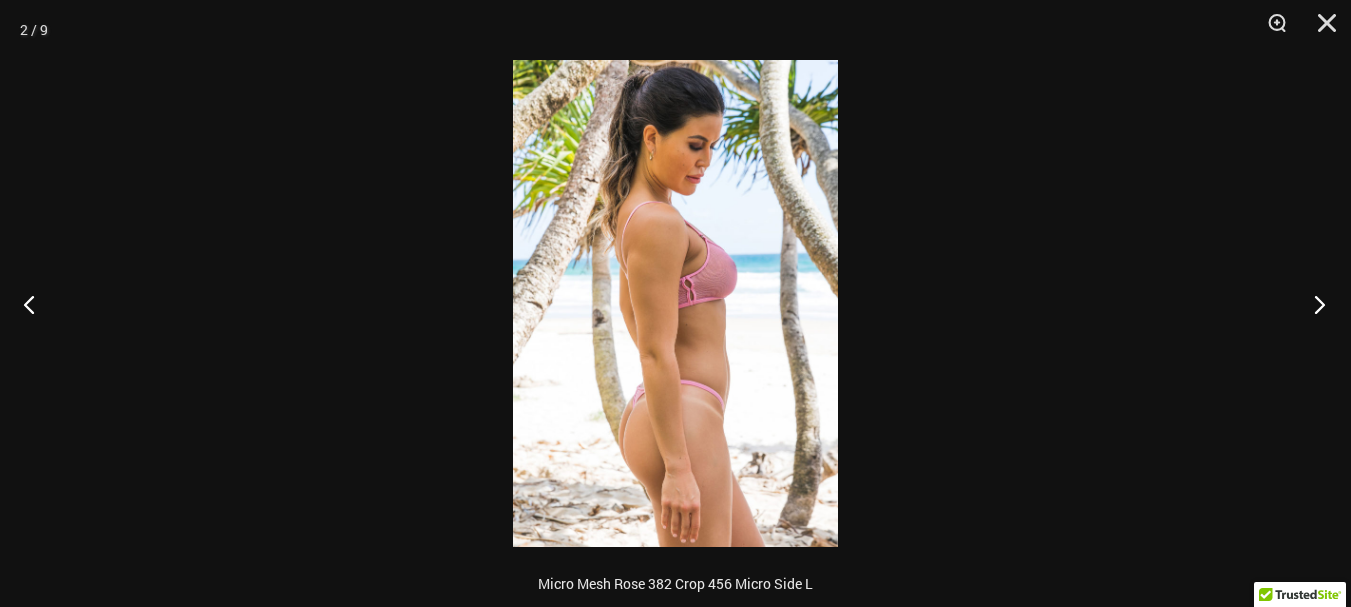 click at bounding box center [1313, 304] 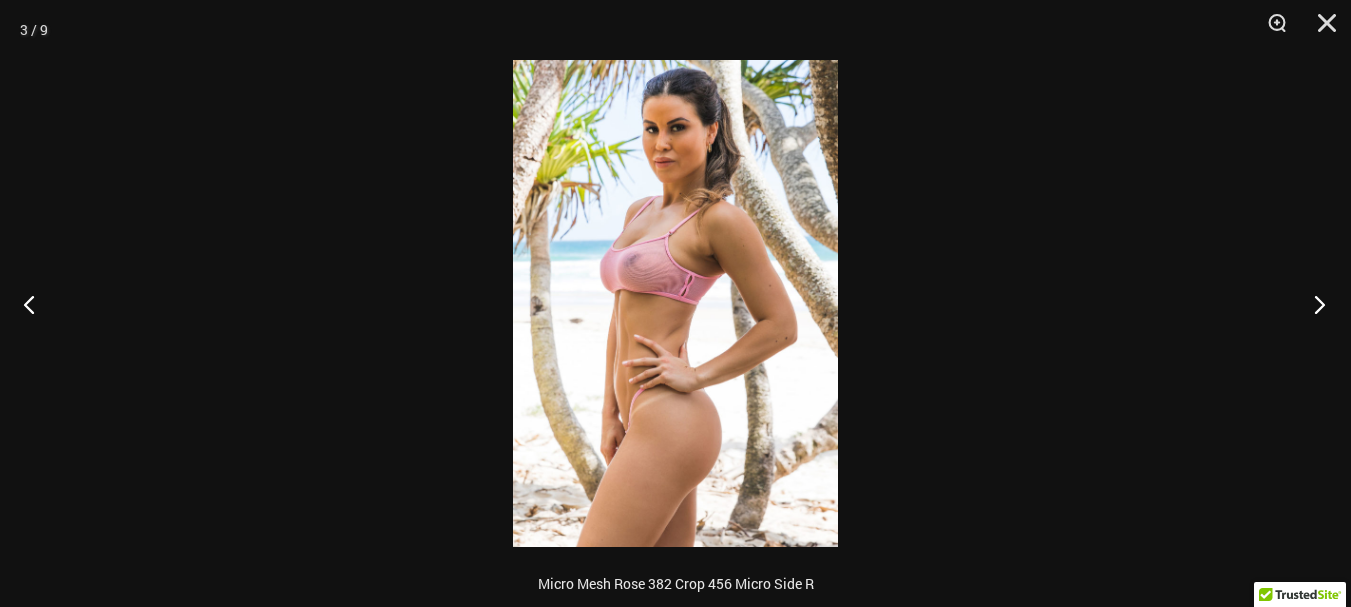 click at bounding box center [1313, 304] 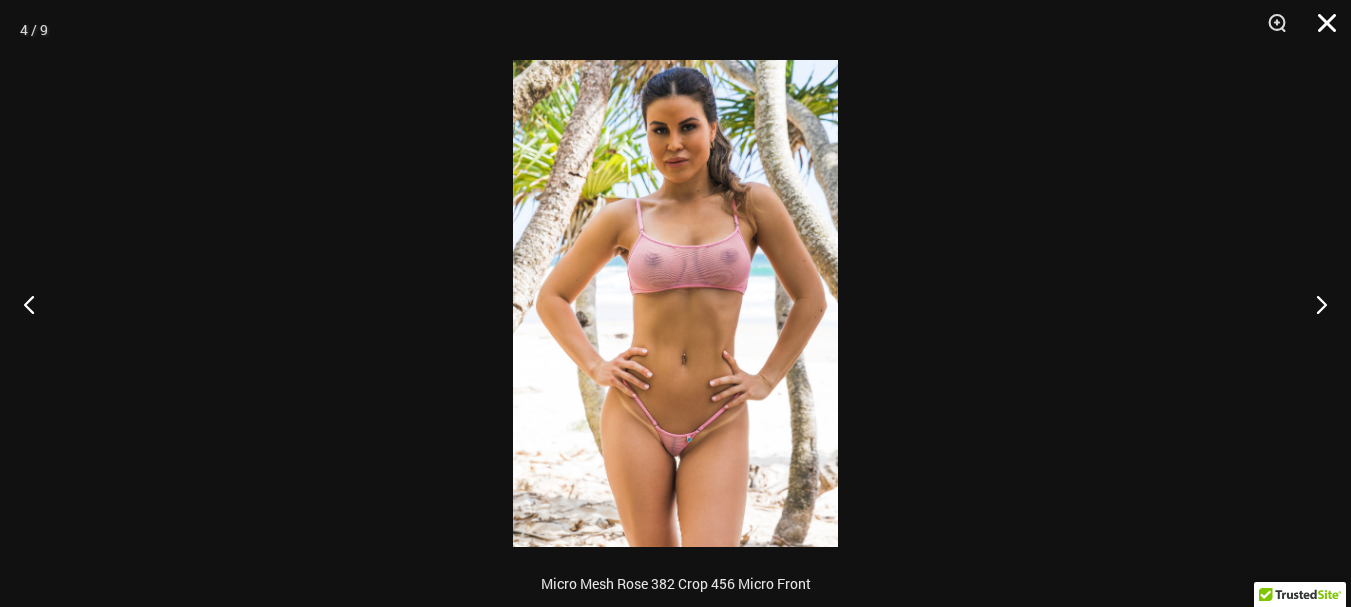 click at bounding box center [1320, 30] 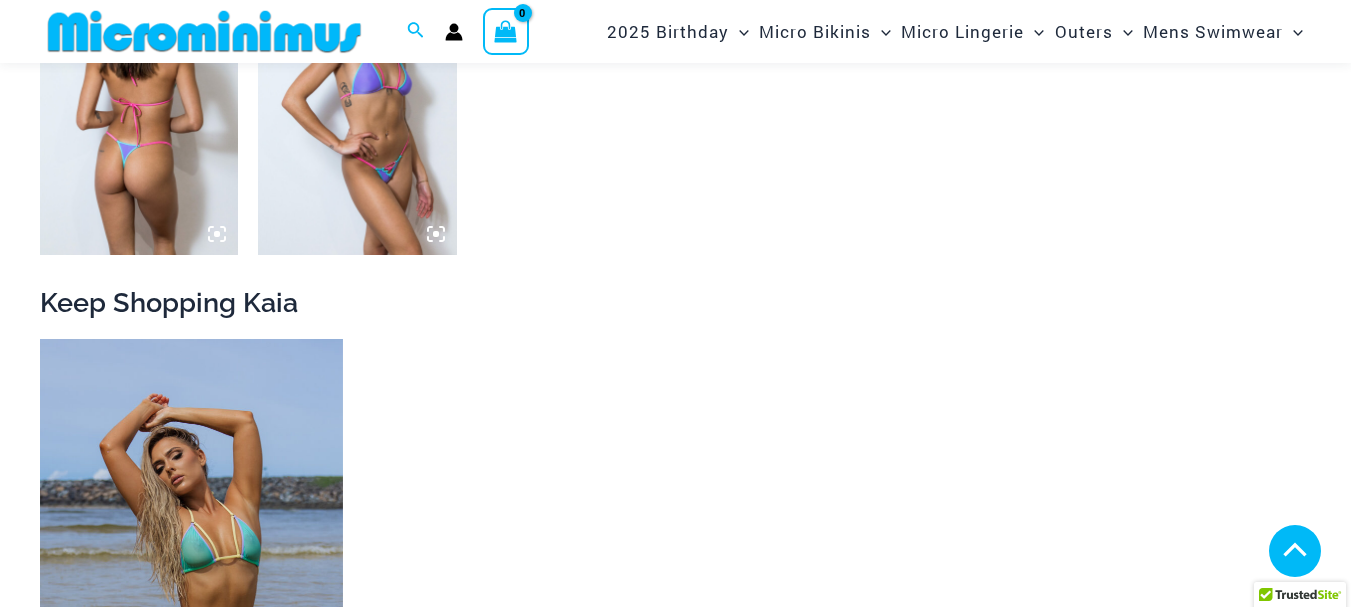 scroll, scrollTop: 1582, scrollLeft: 0, axis: vertical 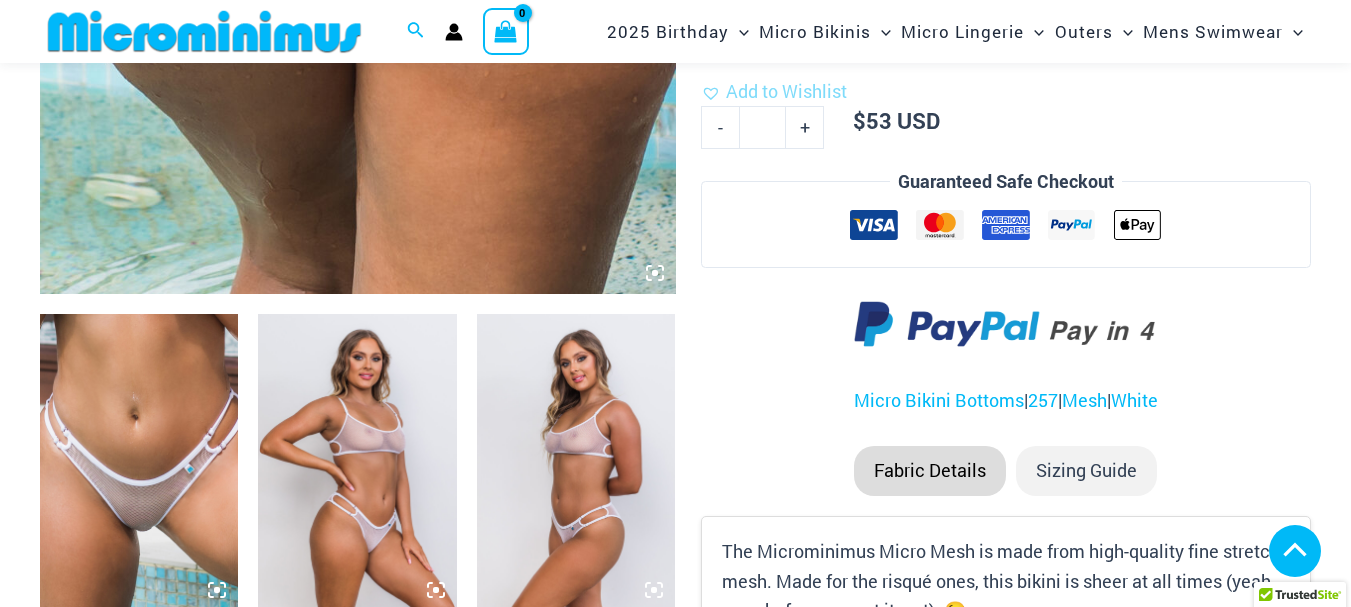 click at bounding box center [139, 463] 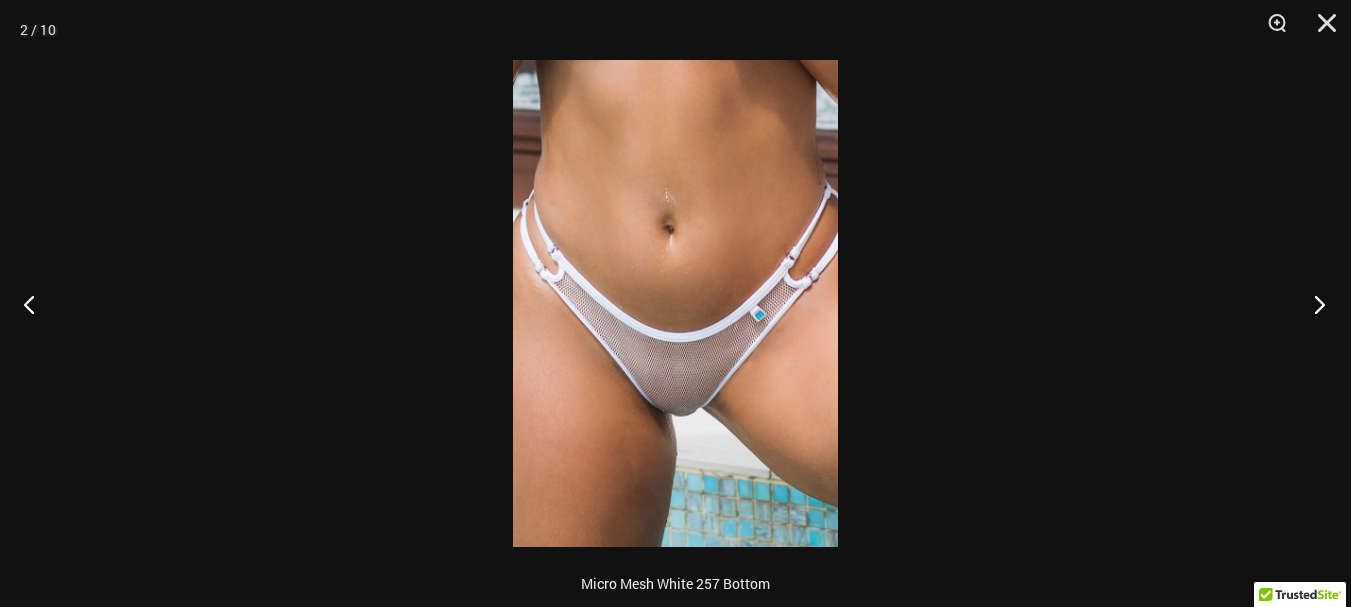 click at bounding box center (1313, 304) 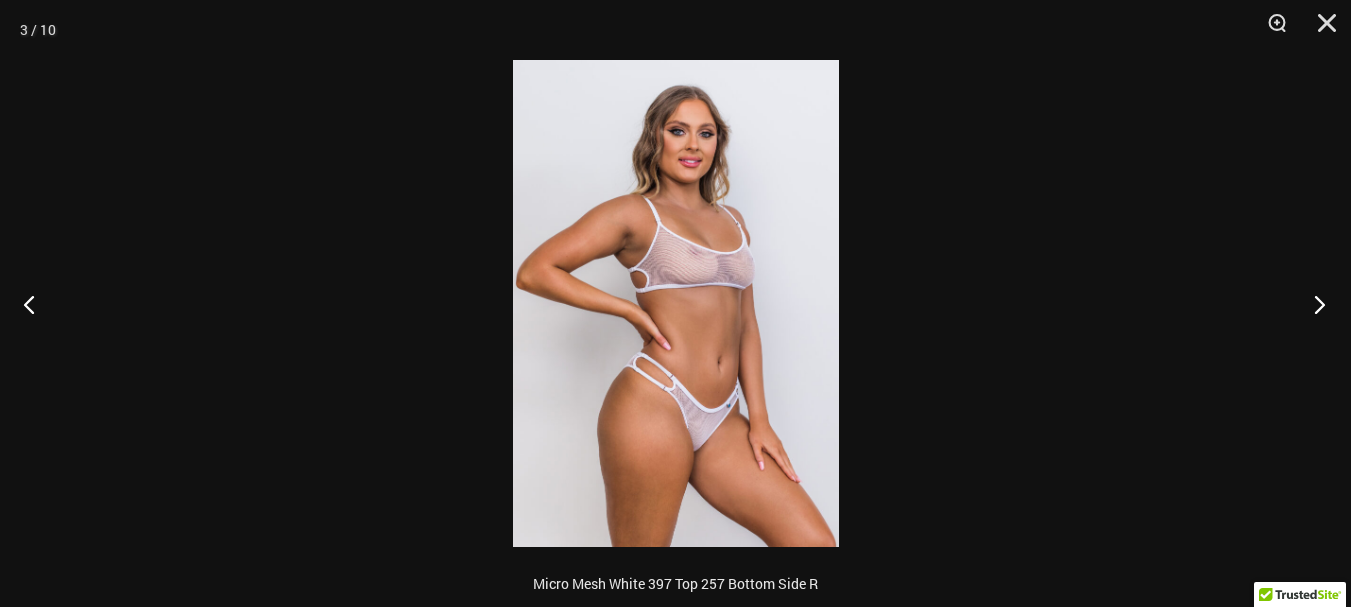 click at bounding box center [1313, 304] 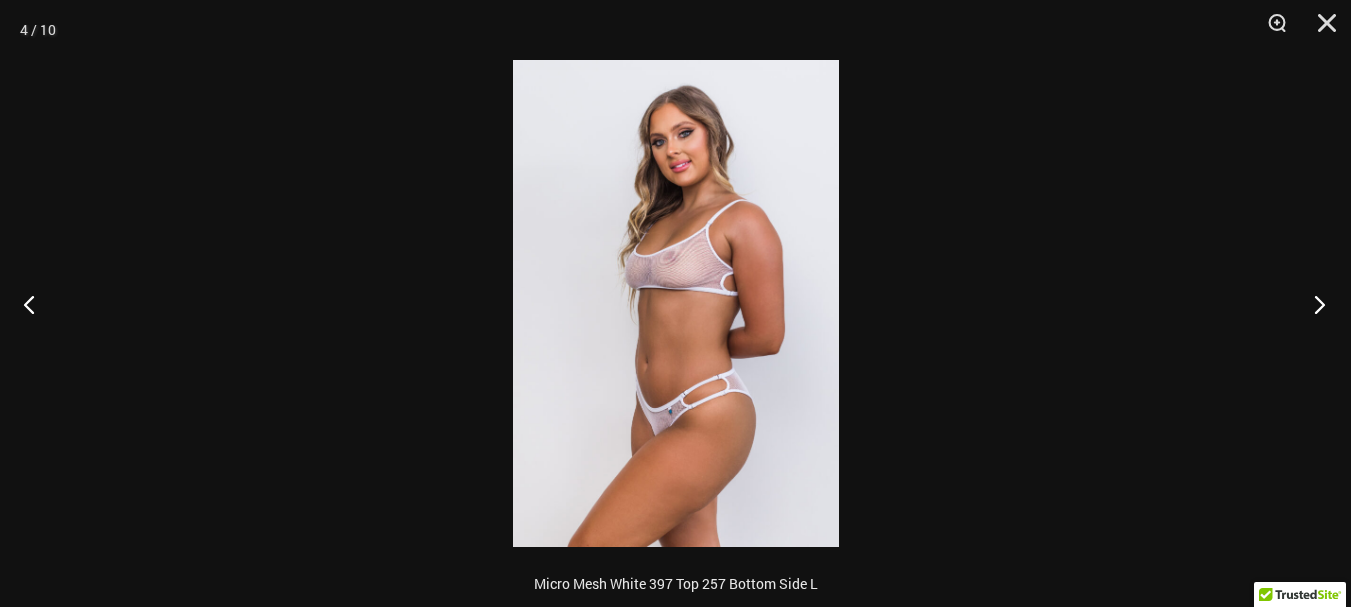 click at bounding box center [1313, 304] 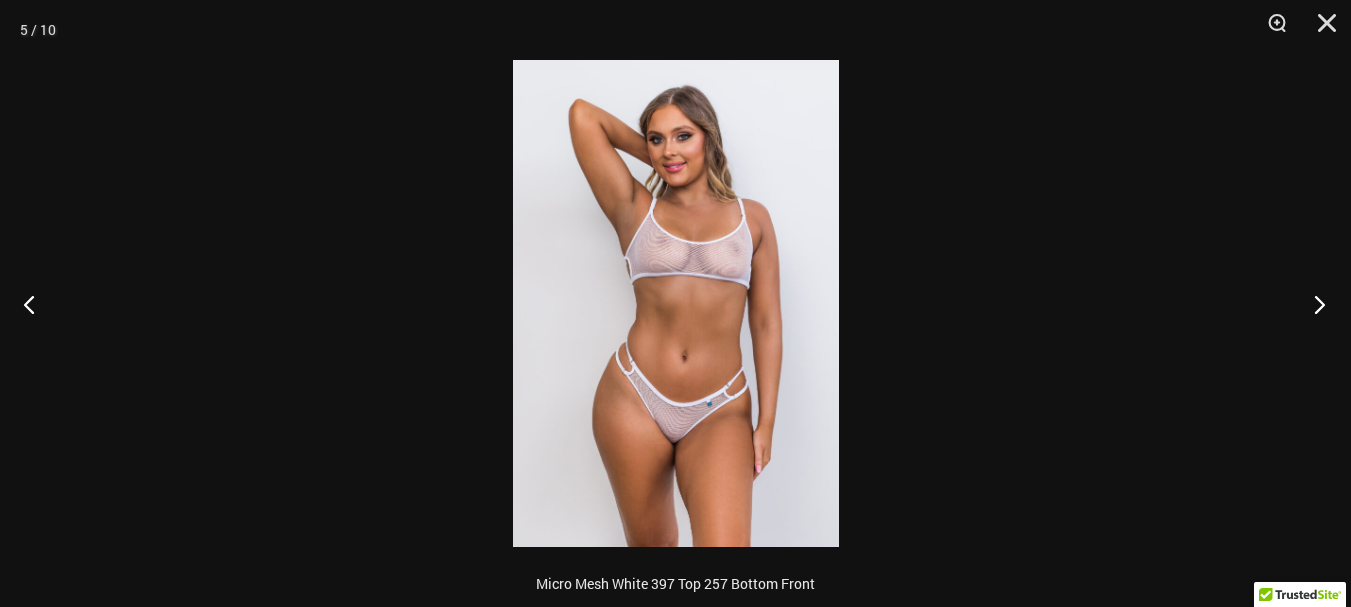 click at bounding box center [1313, 304] 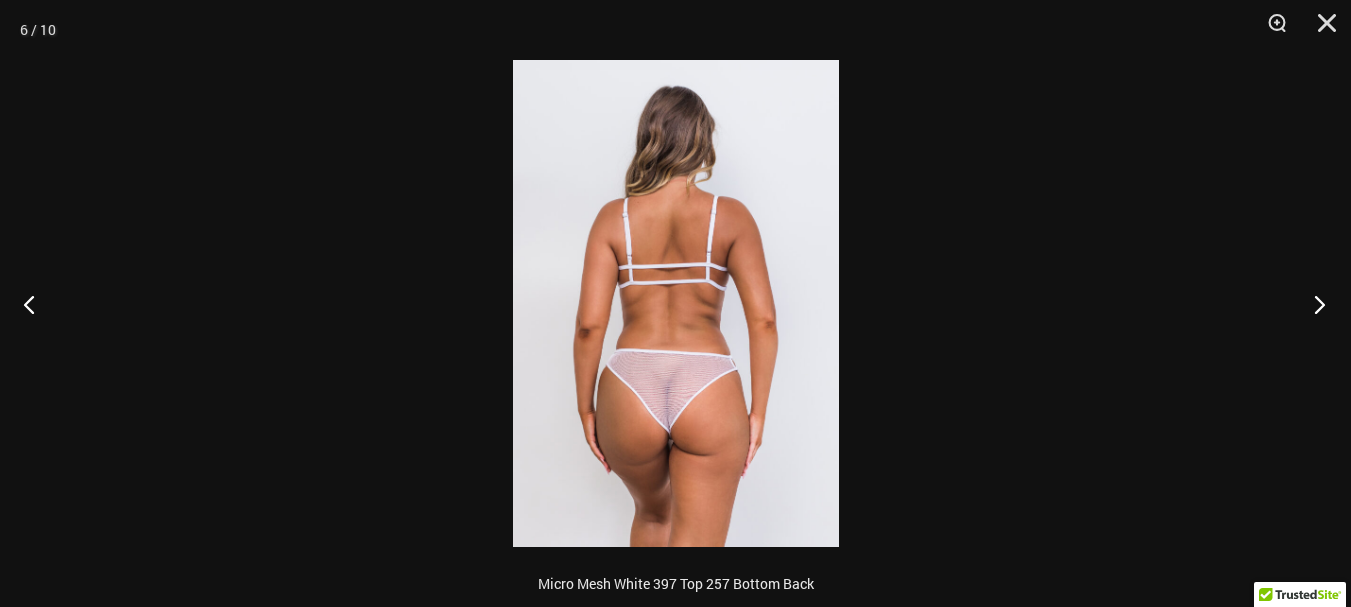 click at bounding box center [1313, 304] 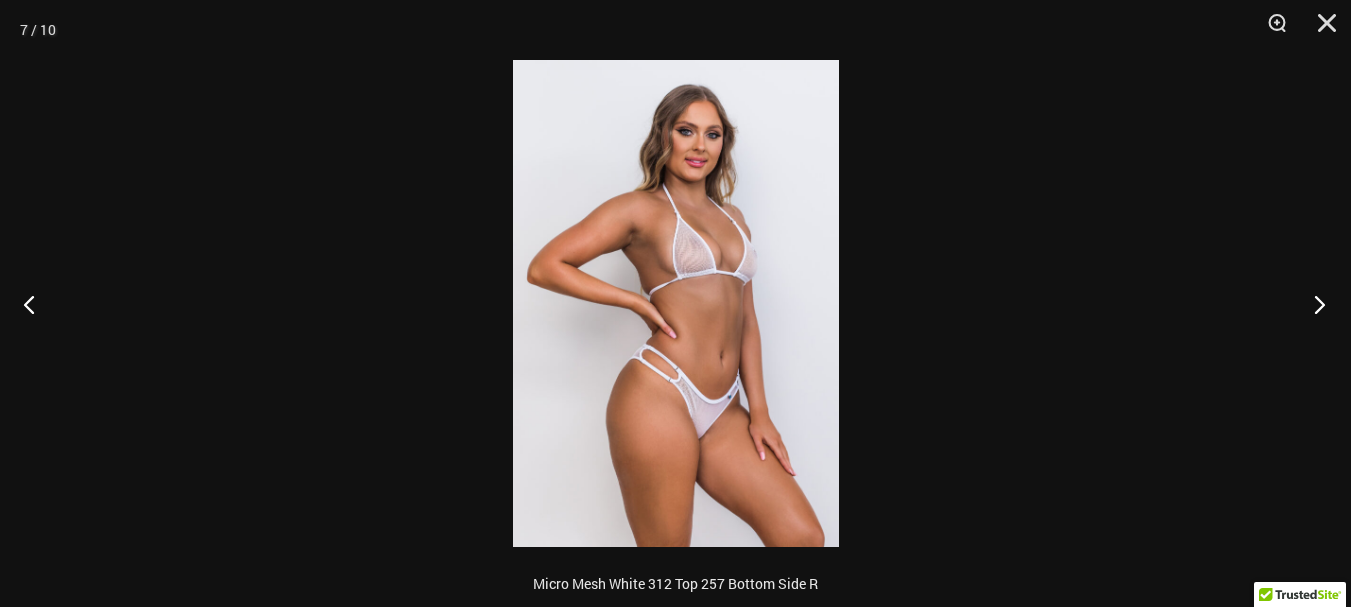 click at bounding box center (1313, 304) 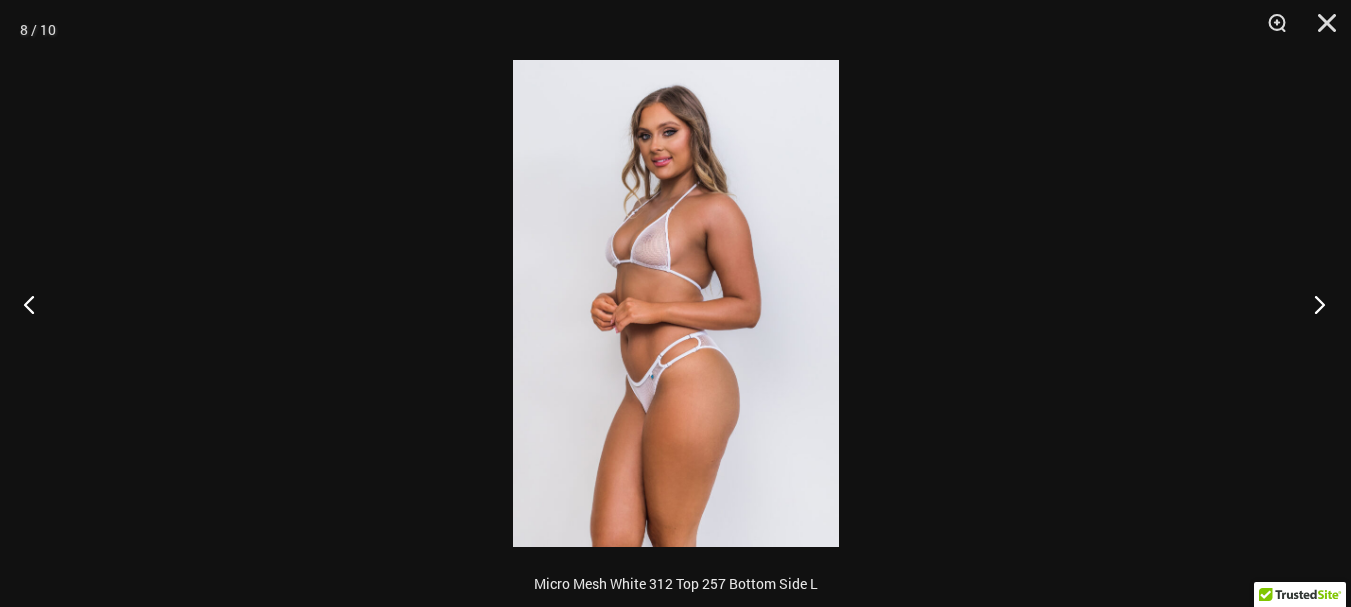 click at bounding box center (1313, 304) 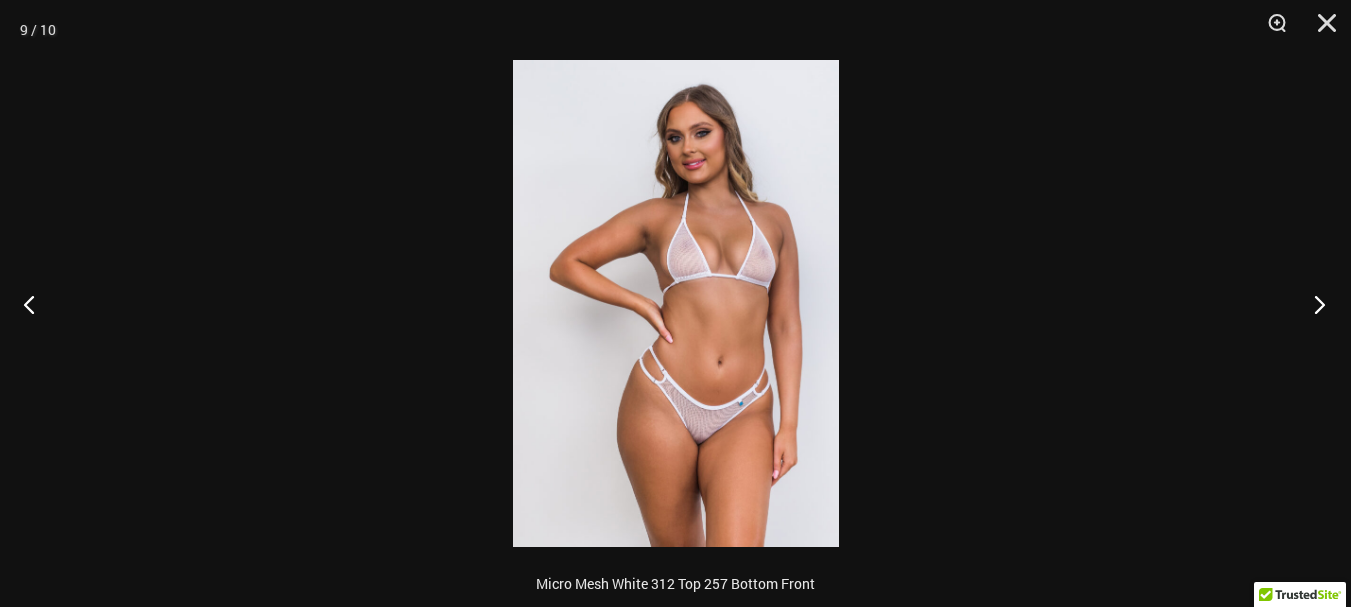 click at bounding box center [1313, 304] 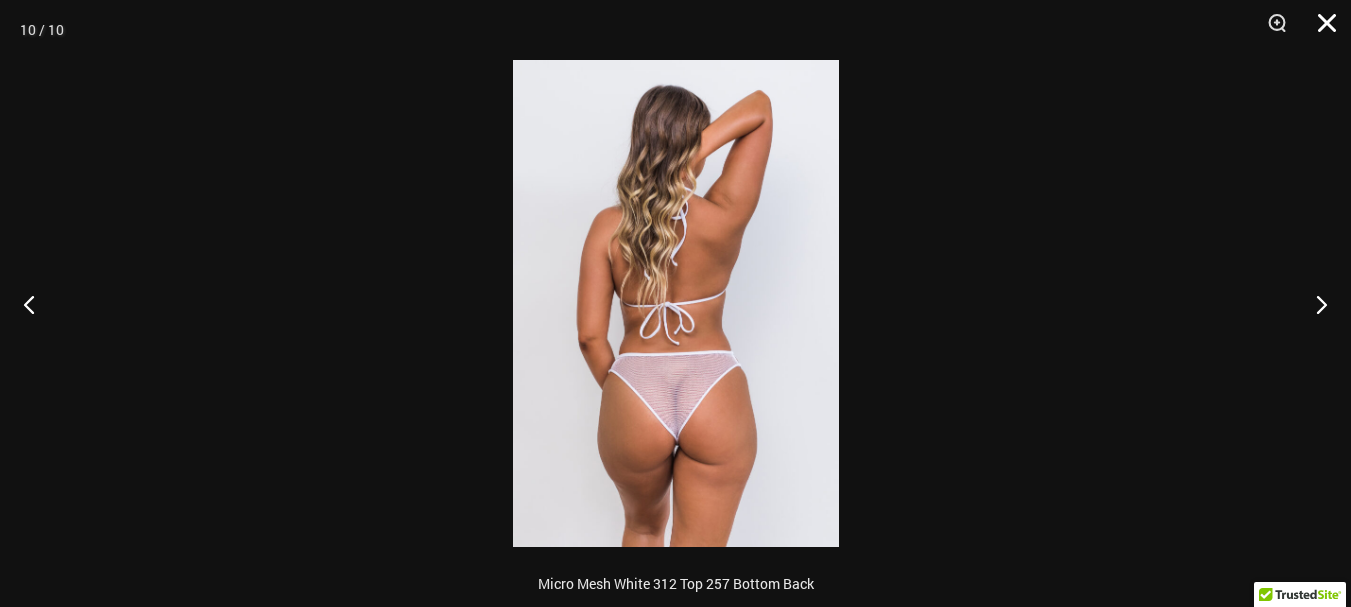click at bounding box center [1320, 30] 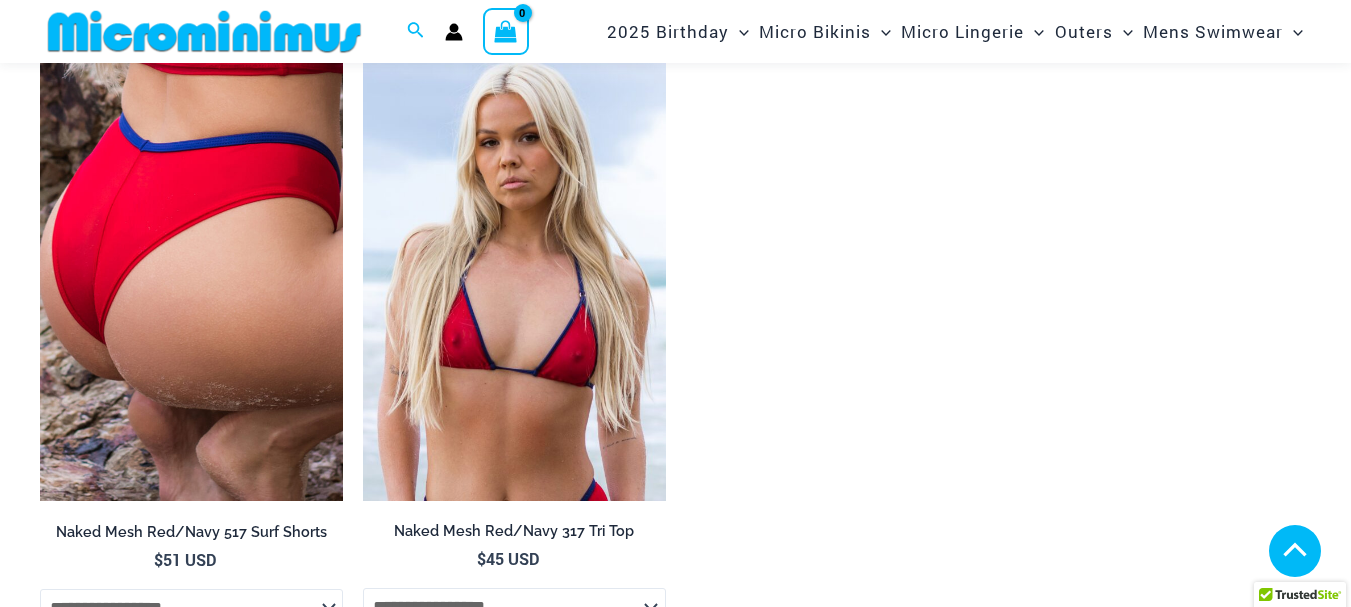 scroll, scrollTop: 2082, scrollLeft: 0, axis: vertical 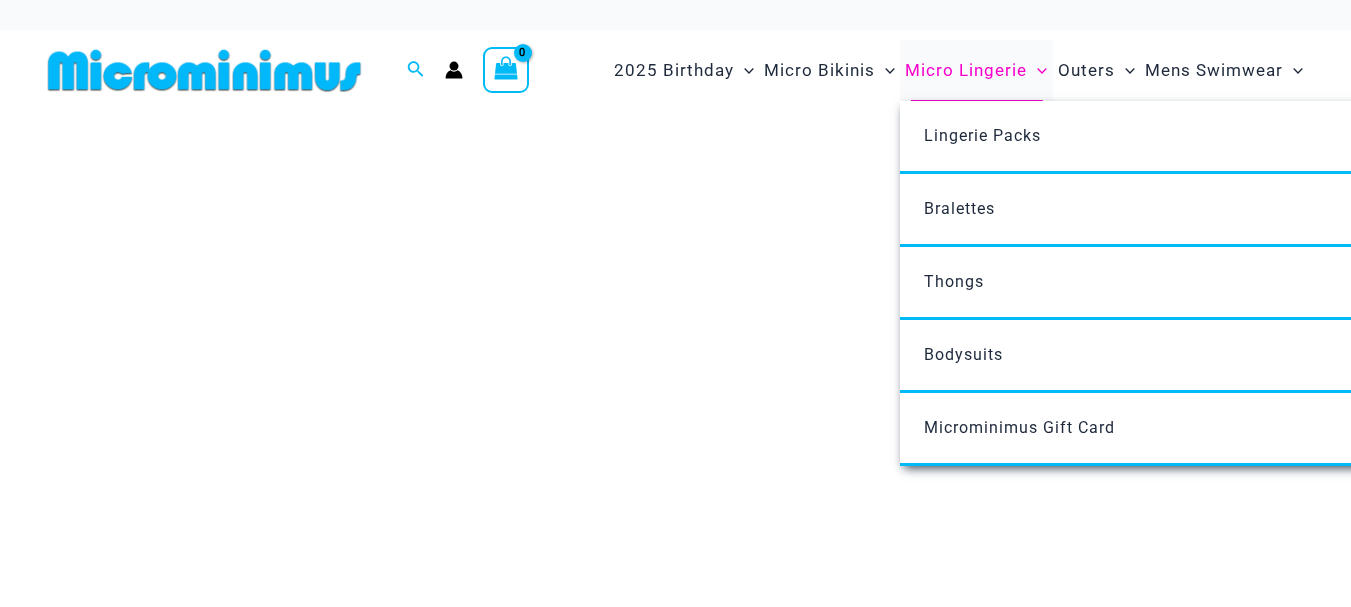 click on "Micro Lingerie" at bounding box center [966, 70] 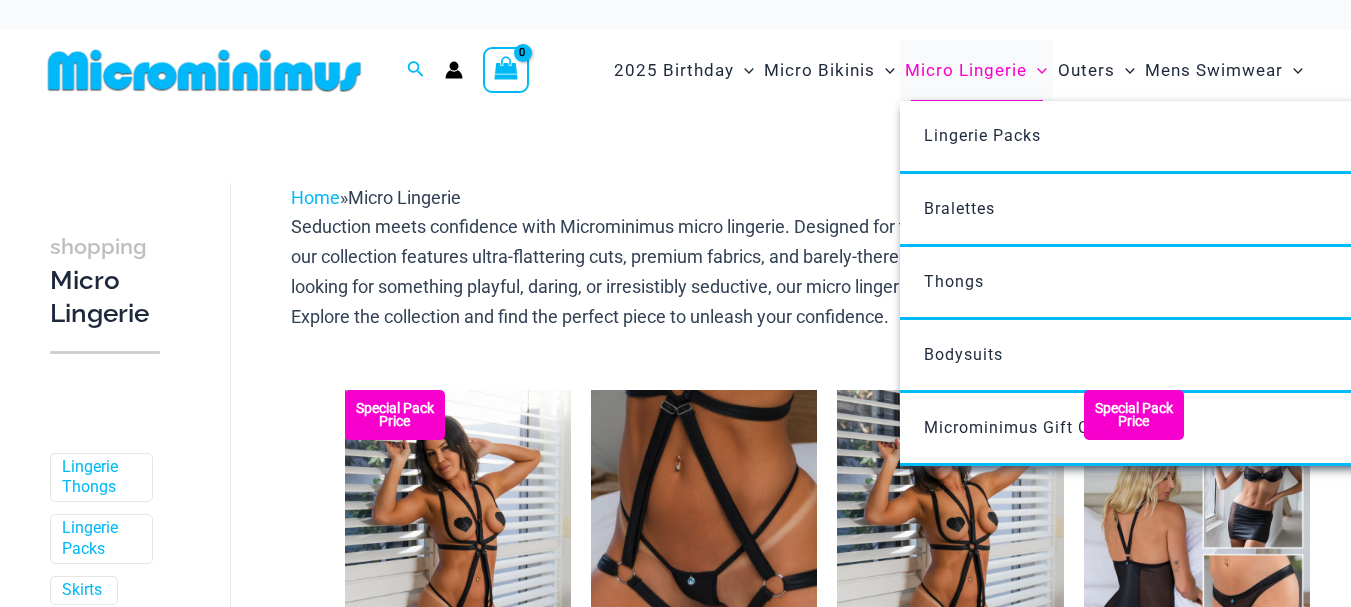 scroll, scrollTop: 0, scrollLeft: 0, axis: both 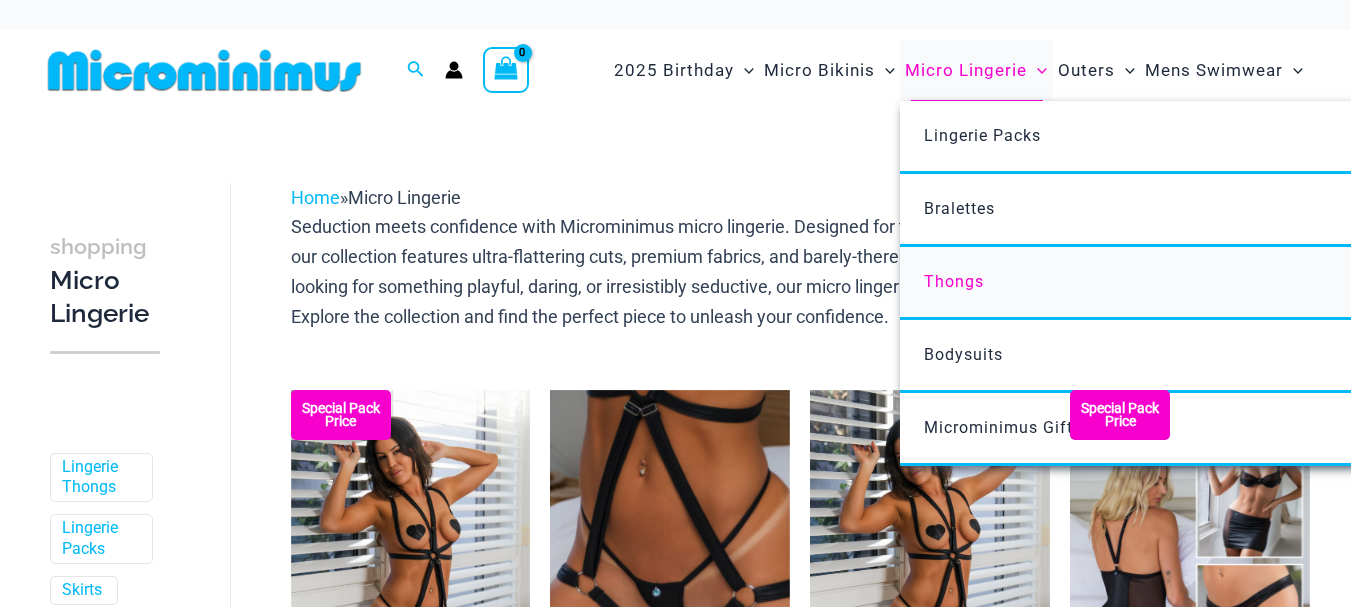 click on "Thongs" at bounding box center [954, 281] 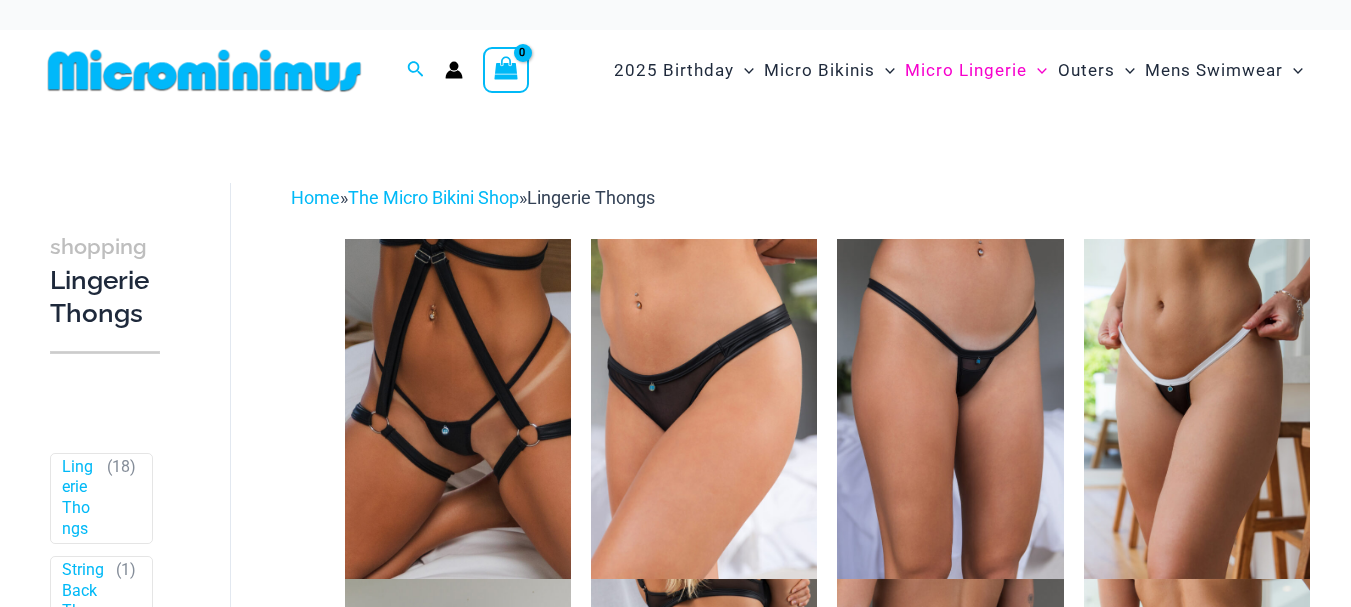 scroll, scrollTop: 0, scrollLeft: 0, axis: both 